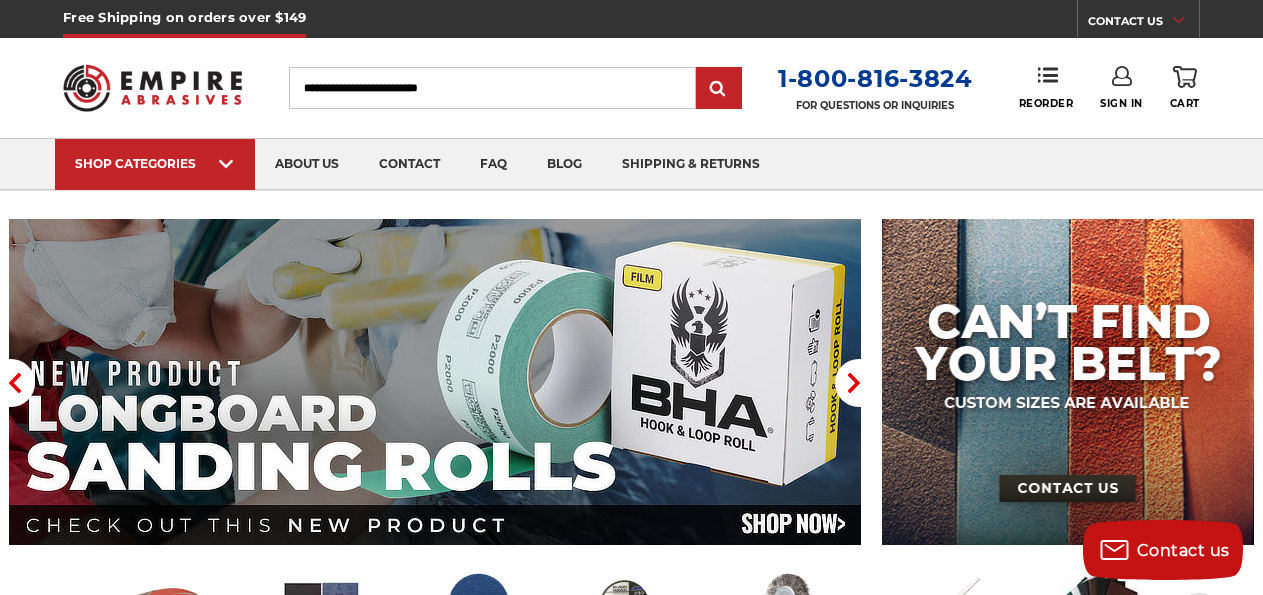 scroll, scrollTop: 0, scrollLeft: 0, axis: both 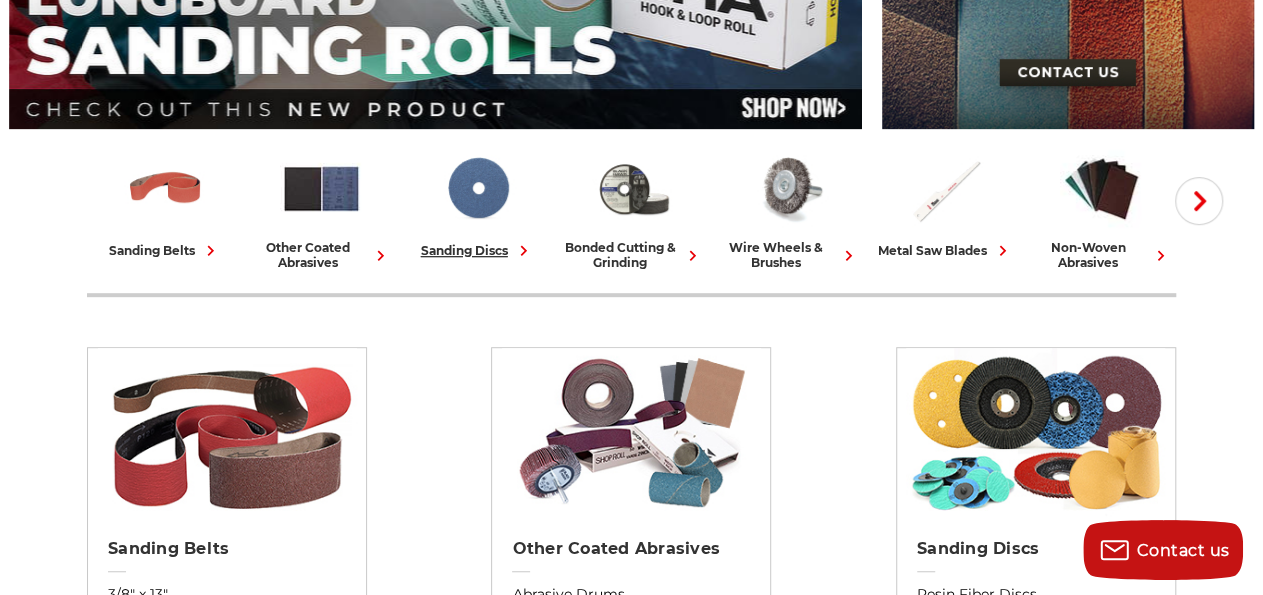 click at bounding box center (477, 188) 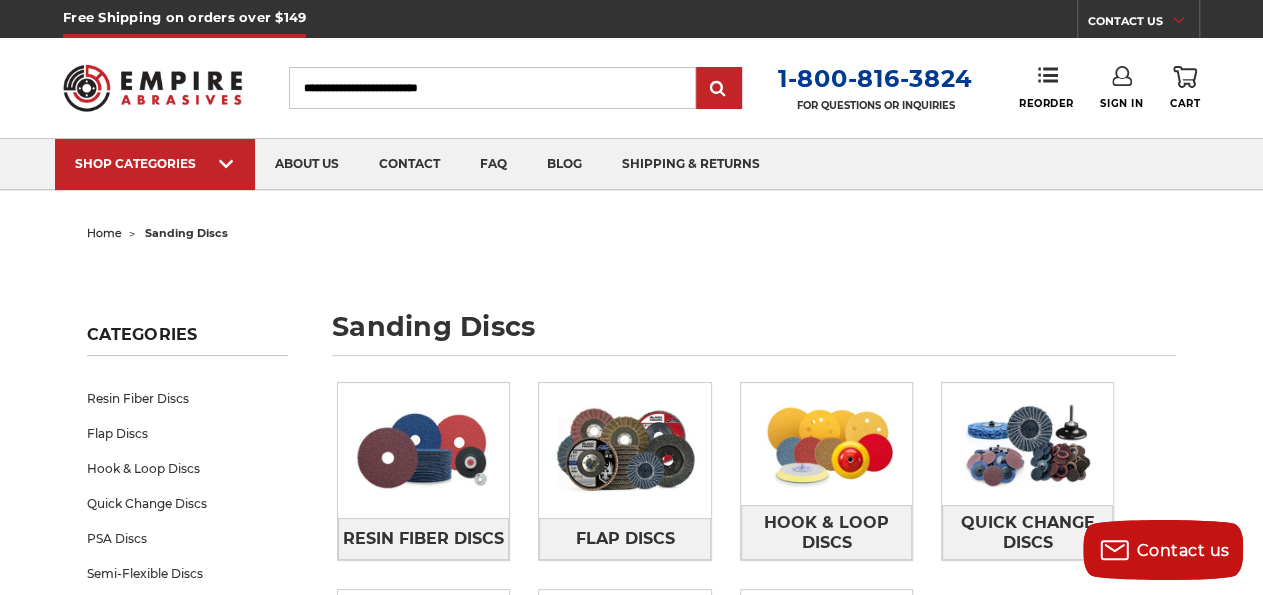 scroll, scrollTop: 0, scrollLeft: 0, axis: both 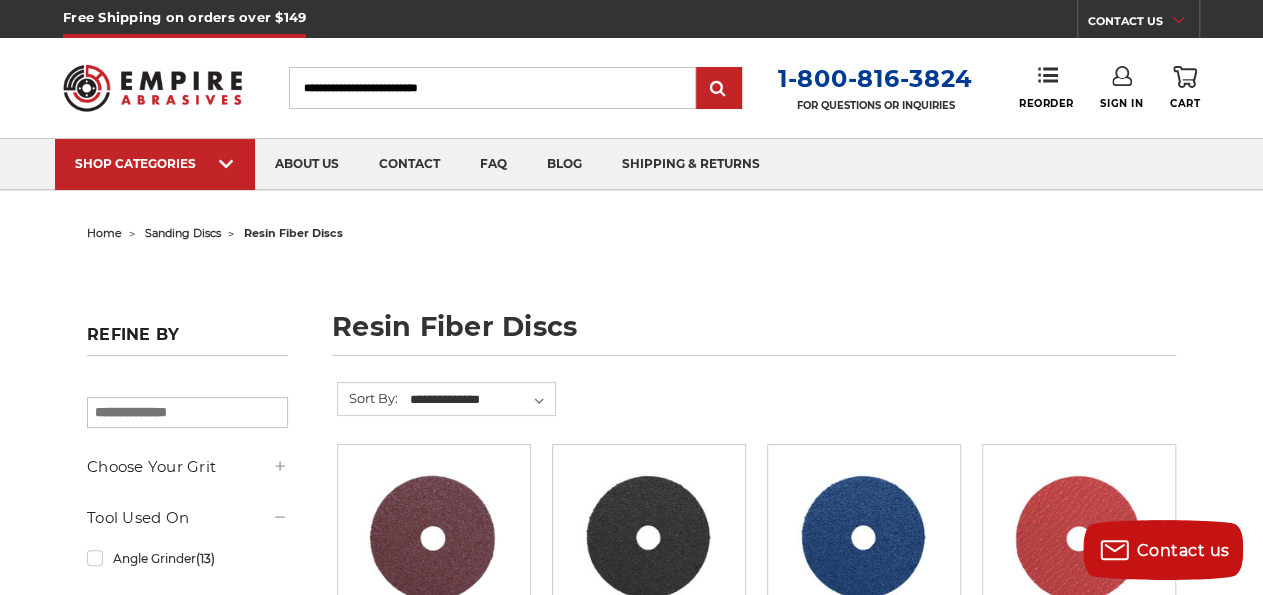click on "Reorder" at bounding box center [1059, 88] 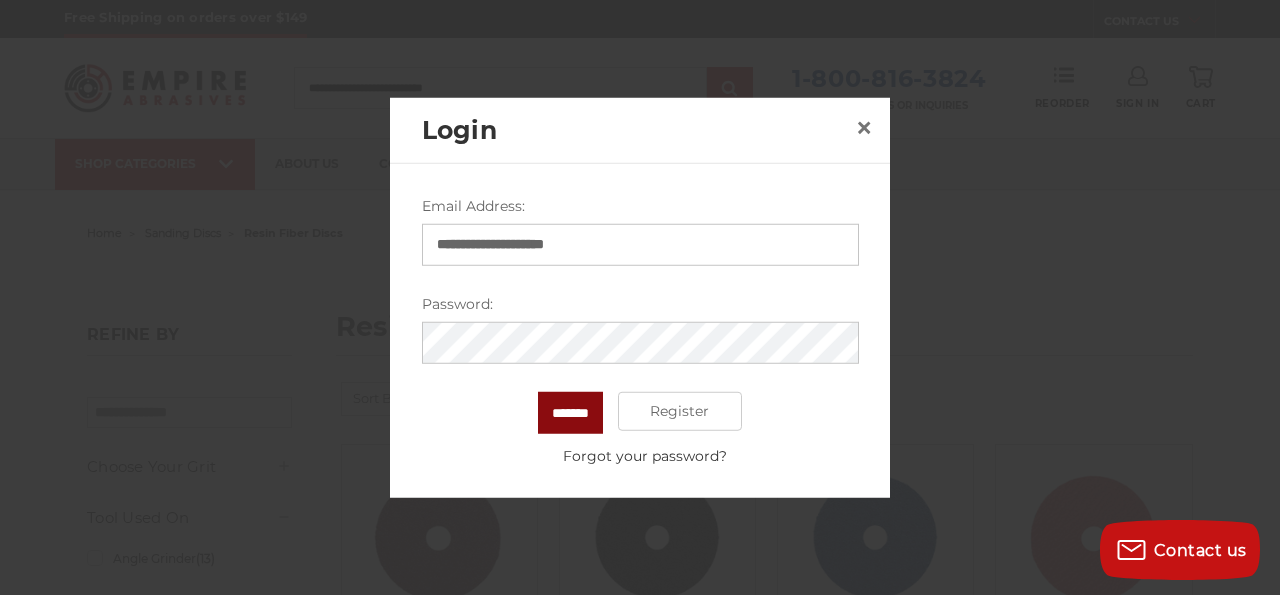 click on "*******" at bounding box center (570, 412) 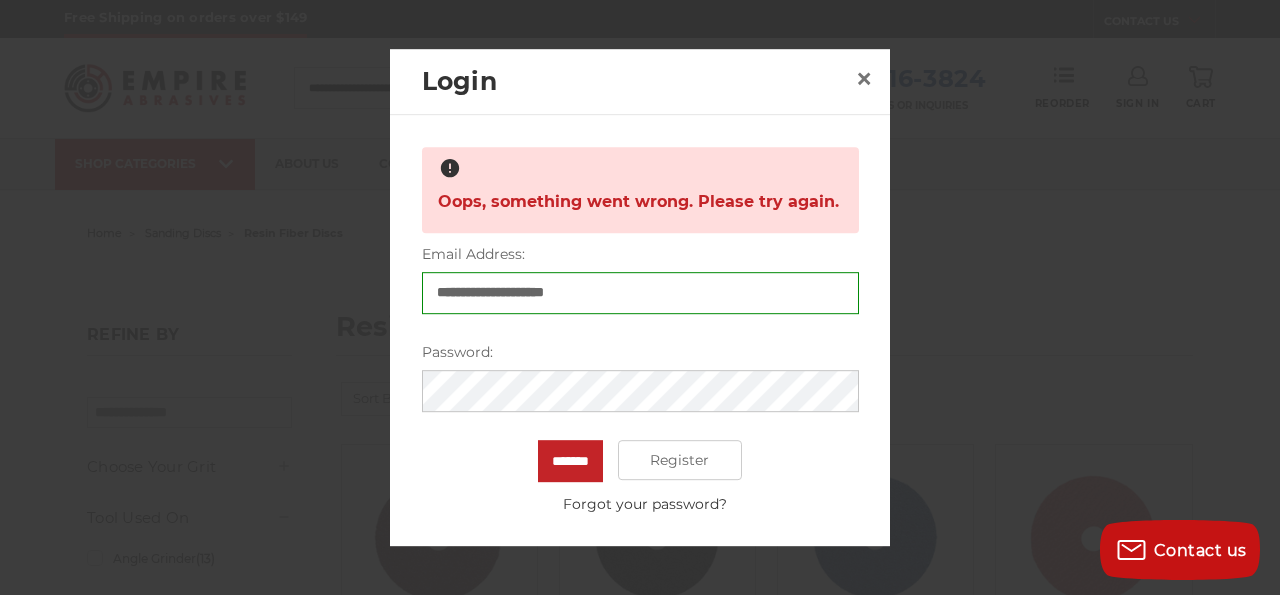 click on "*******" at bounding box center (570, 461) 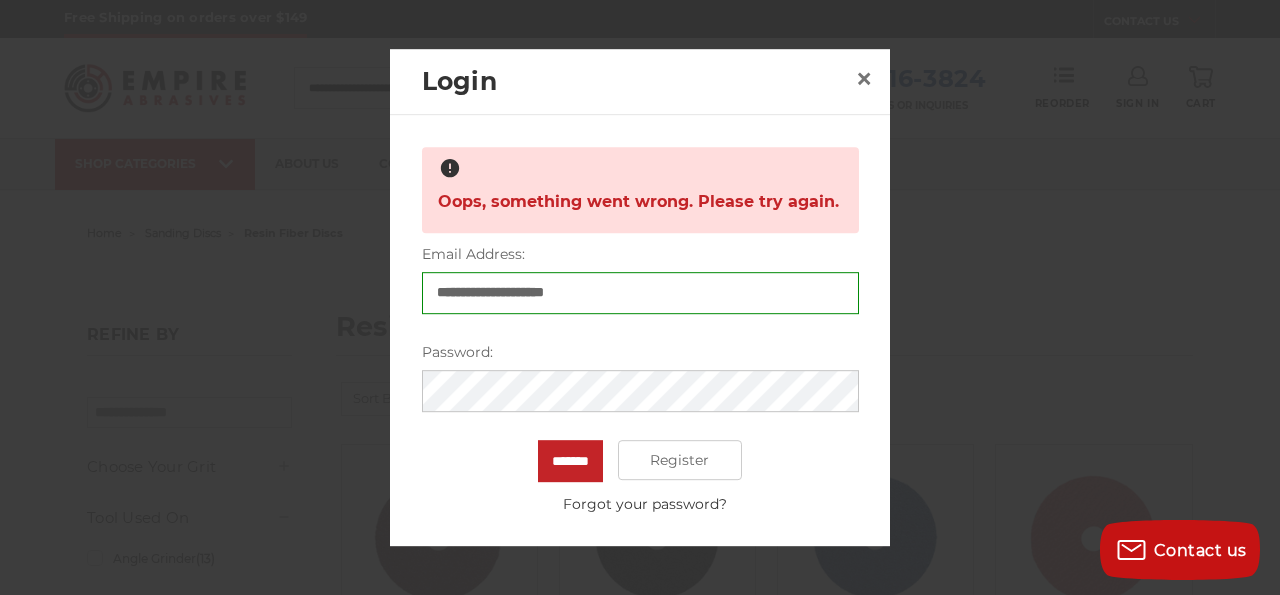 click on "*******" at bounding box center (570, 461) 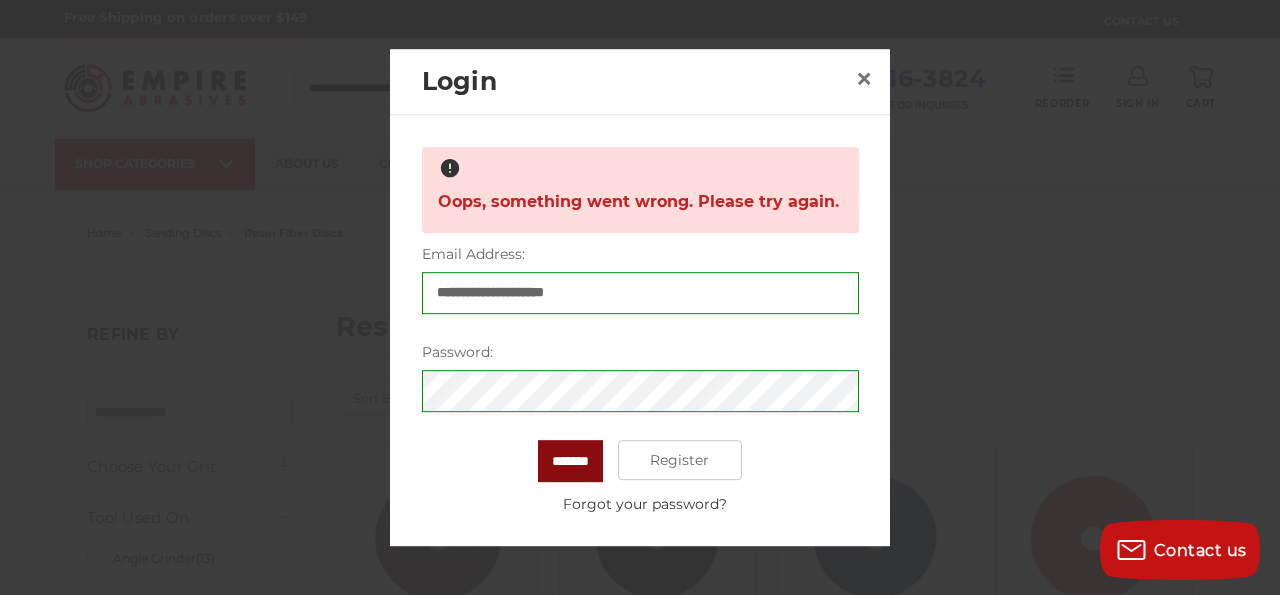 click on "*******" at bounding box center (570, 461) 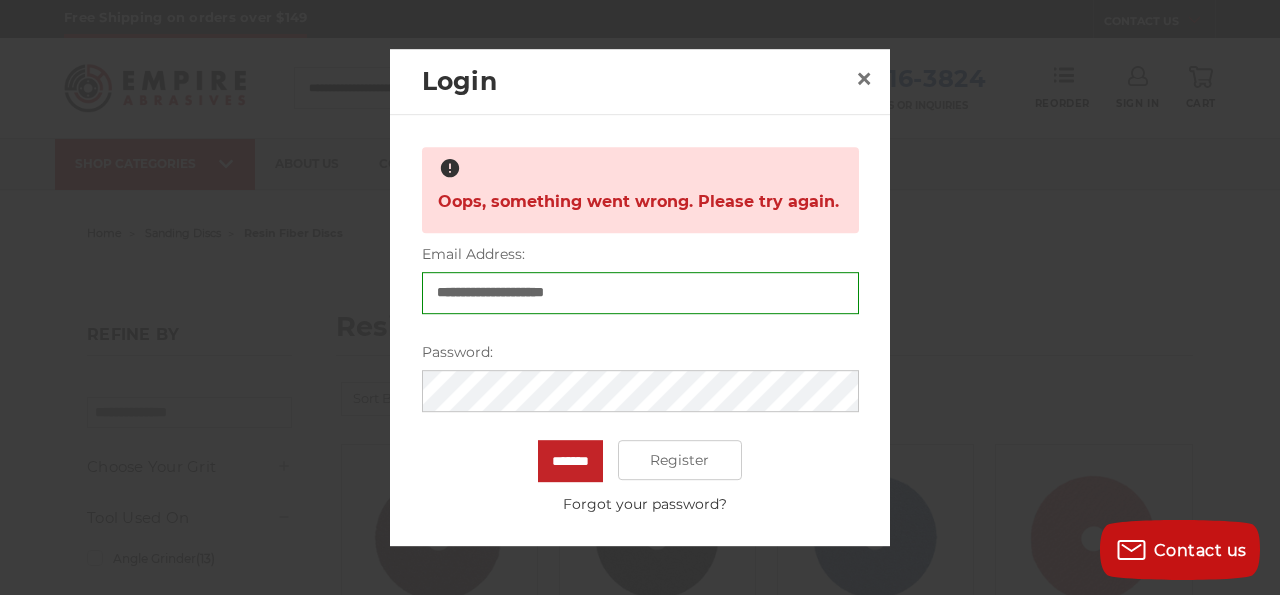 click on "*******" at bounding box center [570, 461] 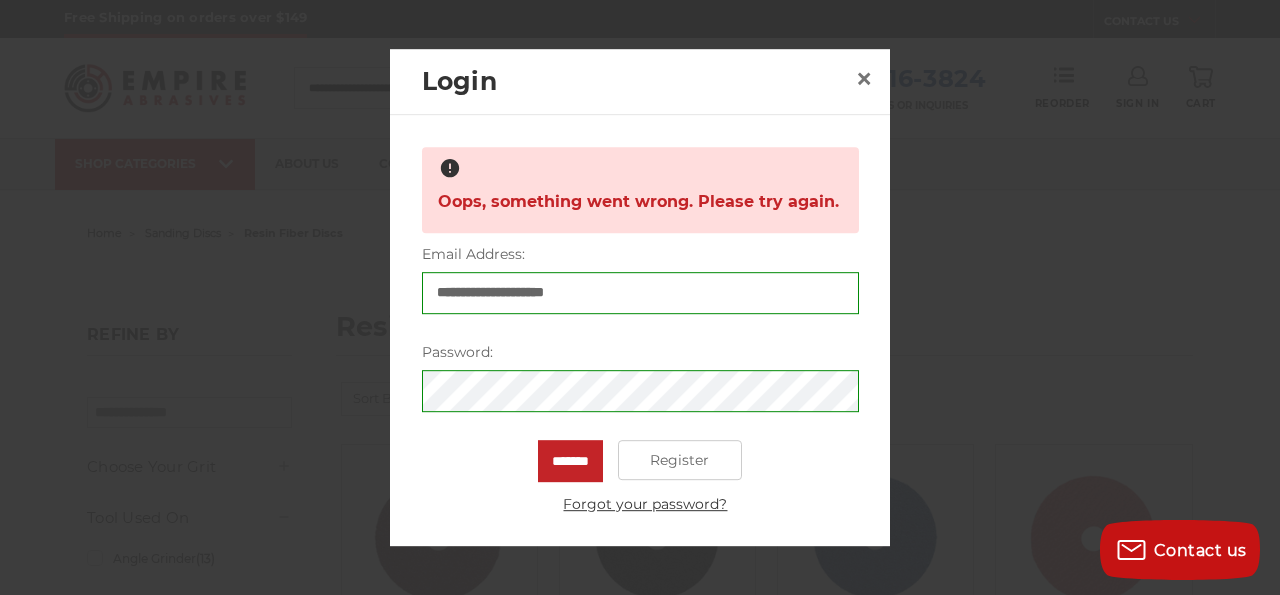 click on "Forgot your password?" at bounding box center (645, 504) 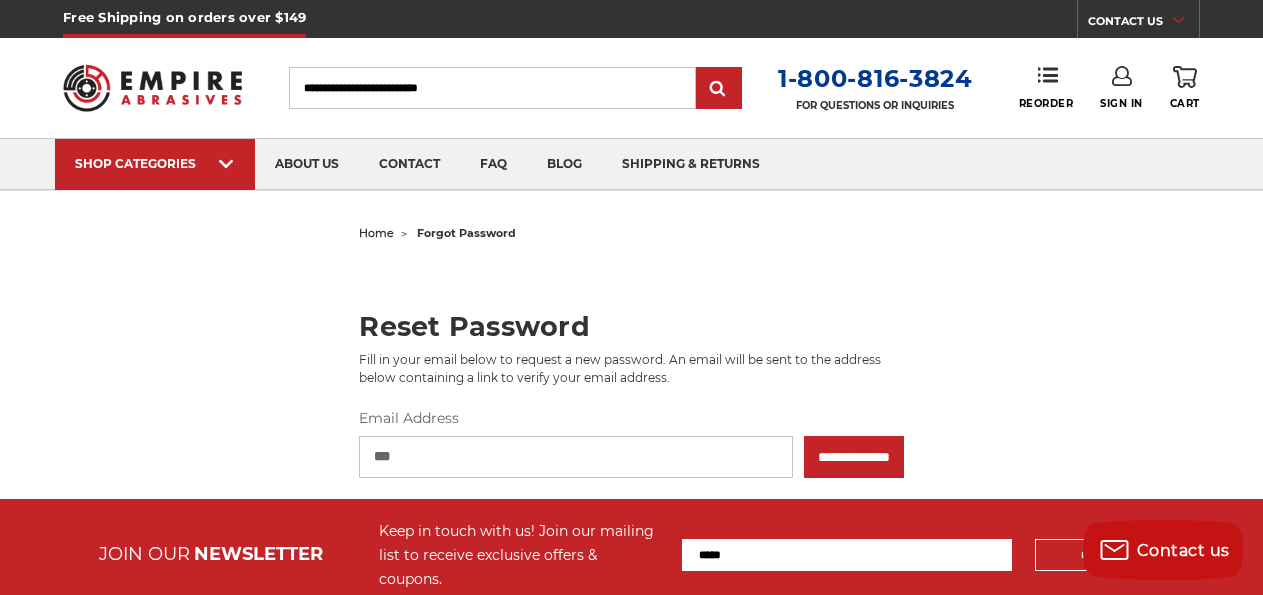 scroll, scrollTop: 0, scrollLeft: 0, axis: both 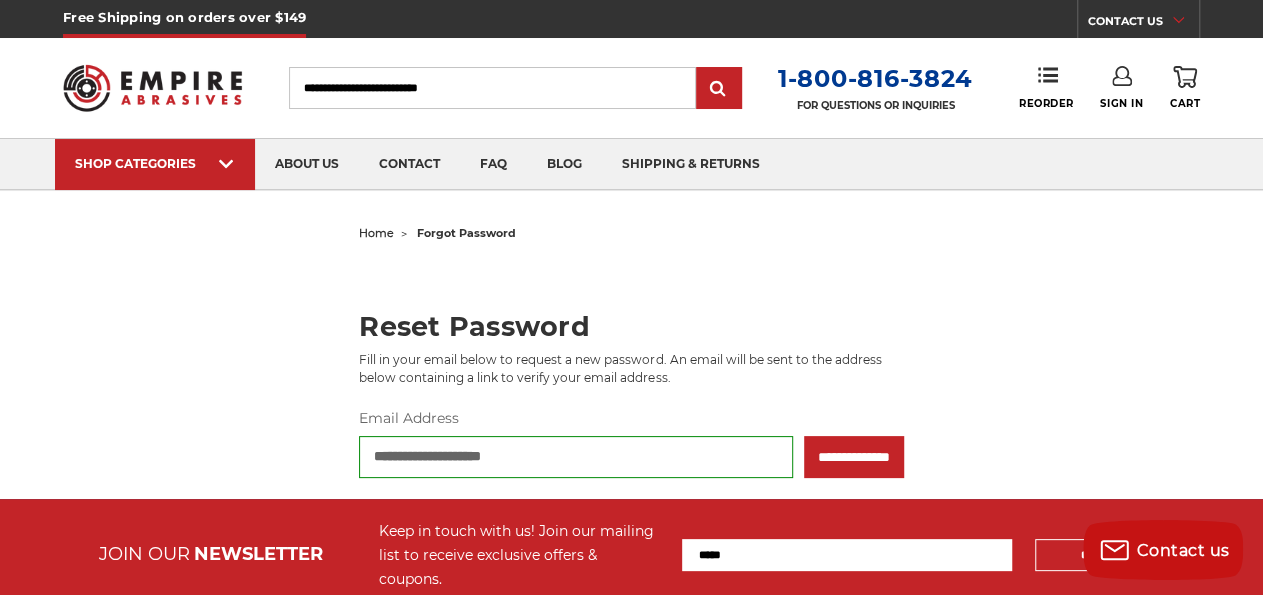 type on "**********" 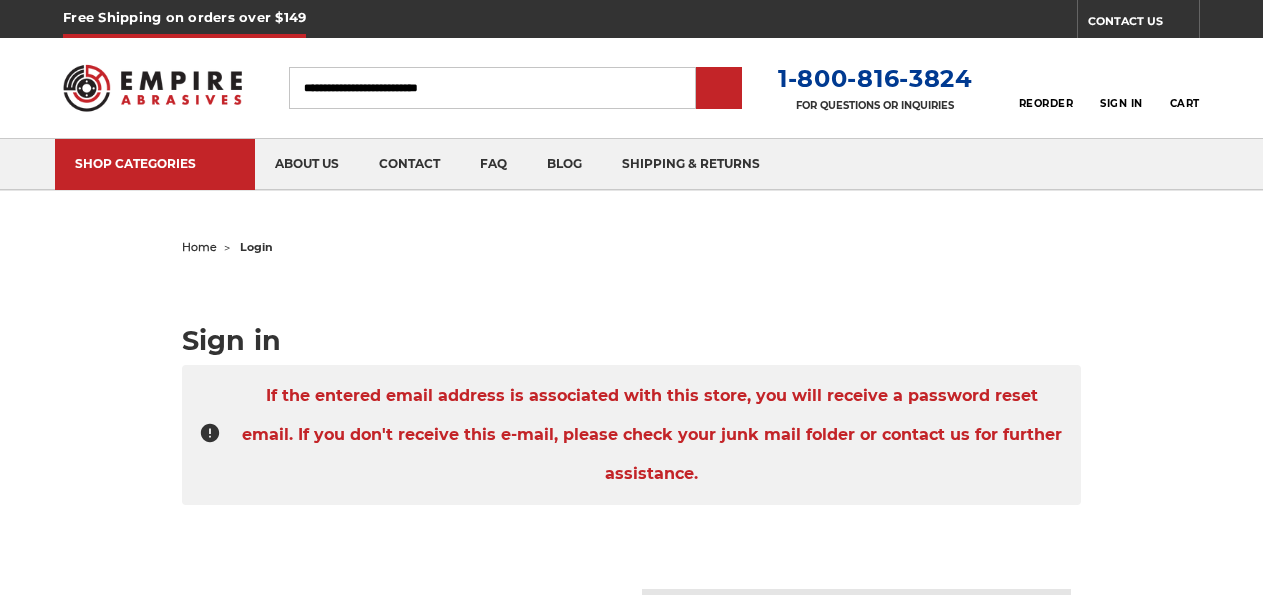 scroll, scrollTop: 0, scrollLeft: 0, axis: both 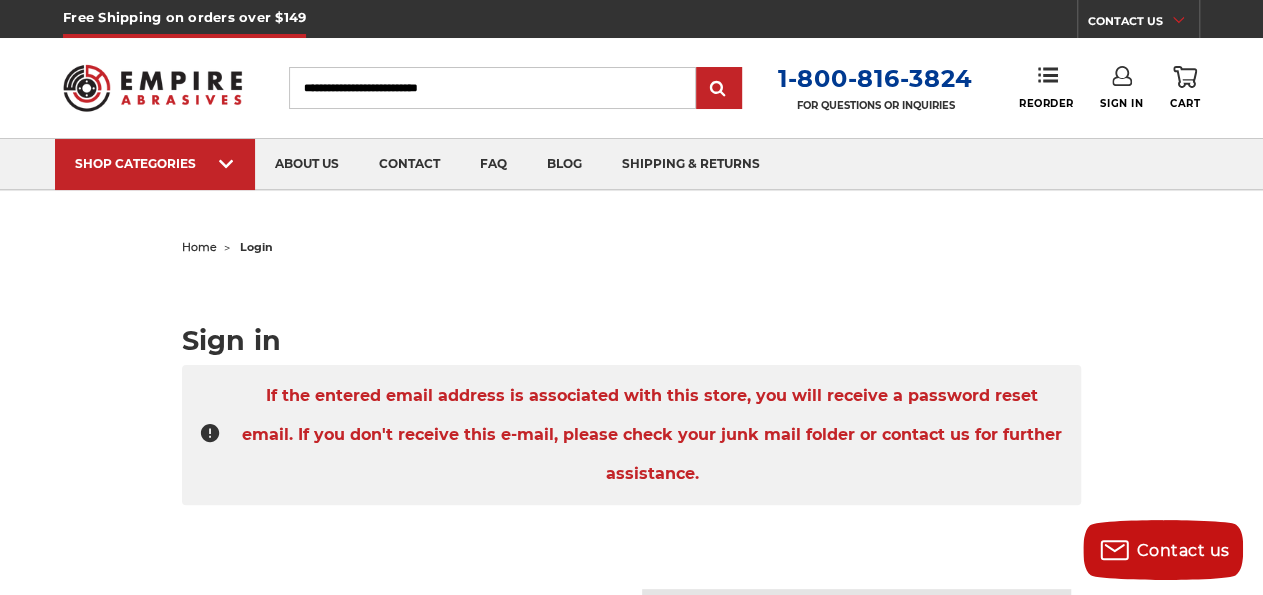 click on "Sign In" at bounding box center (1121, 88) 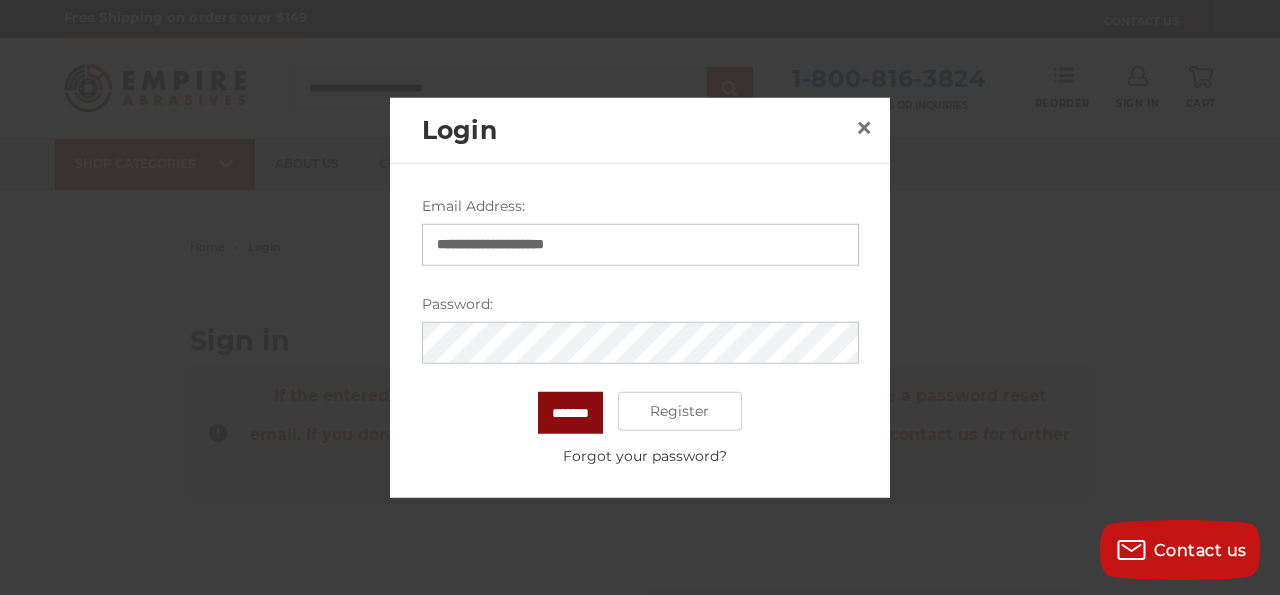 click on "*******" at bounding box center [570, 412] 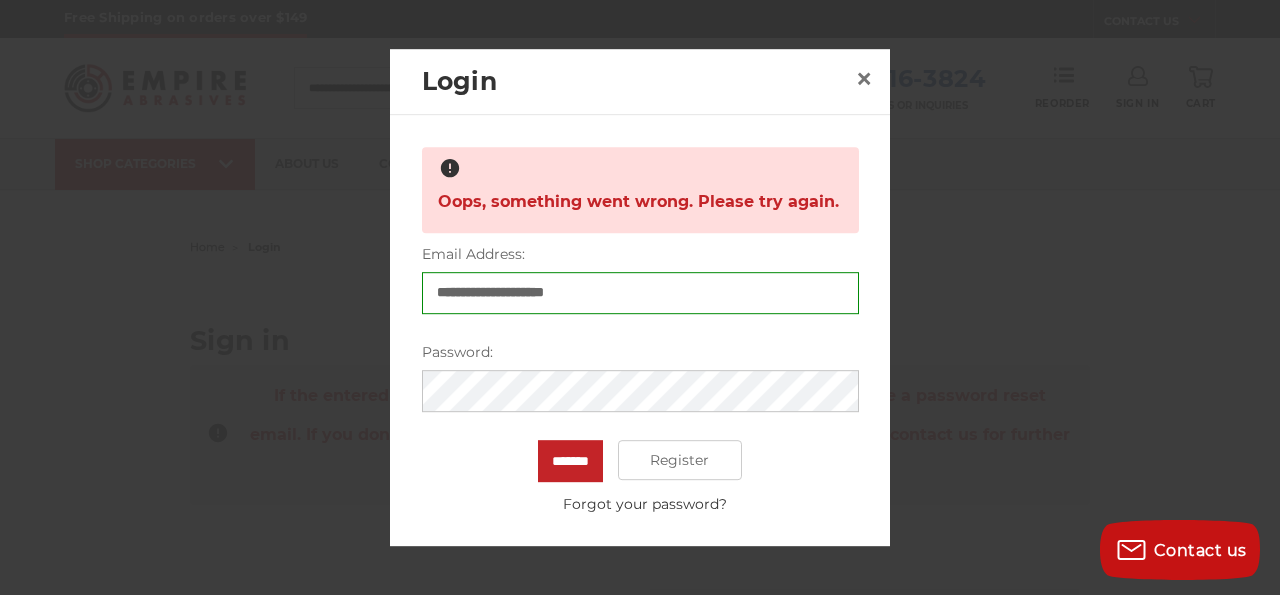 click on "*******" at bounding box center (570, 461) 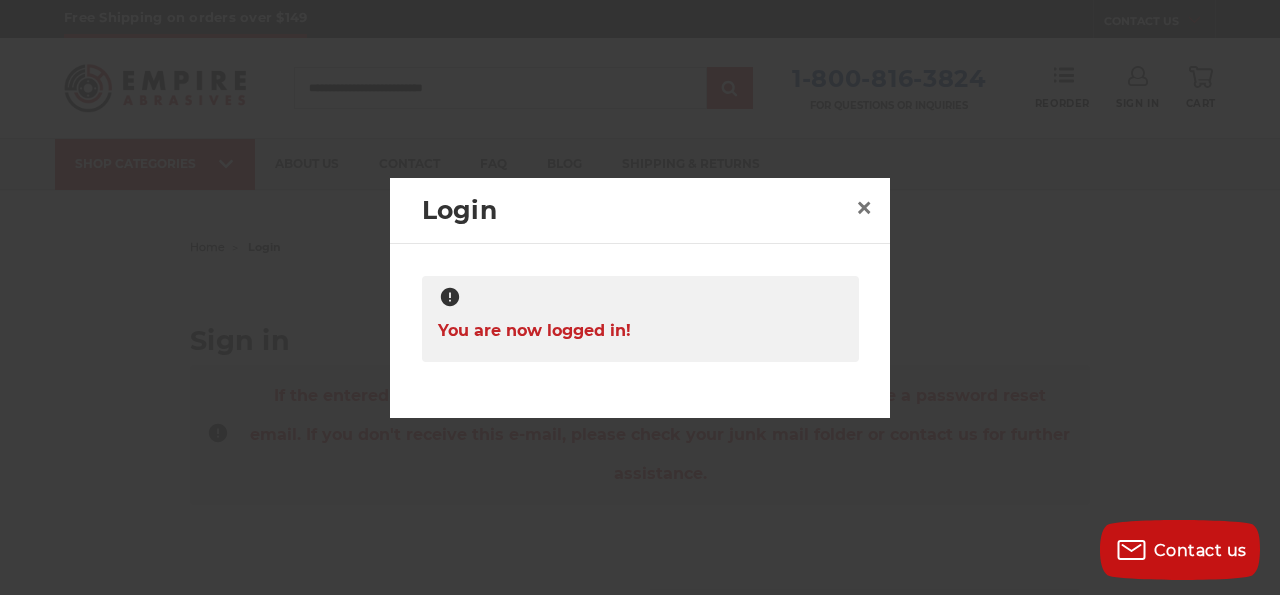 click at bounding box center (640, 297) 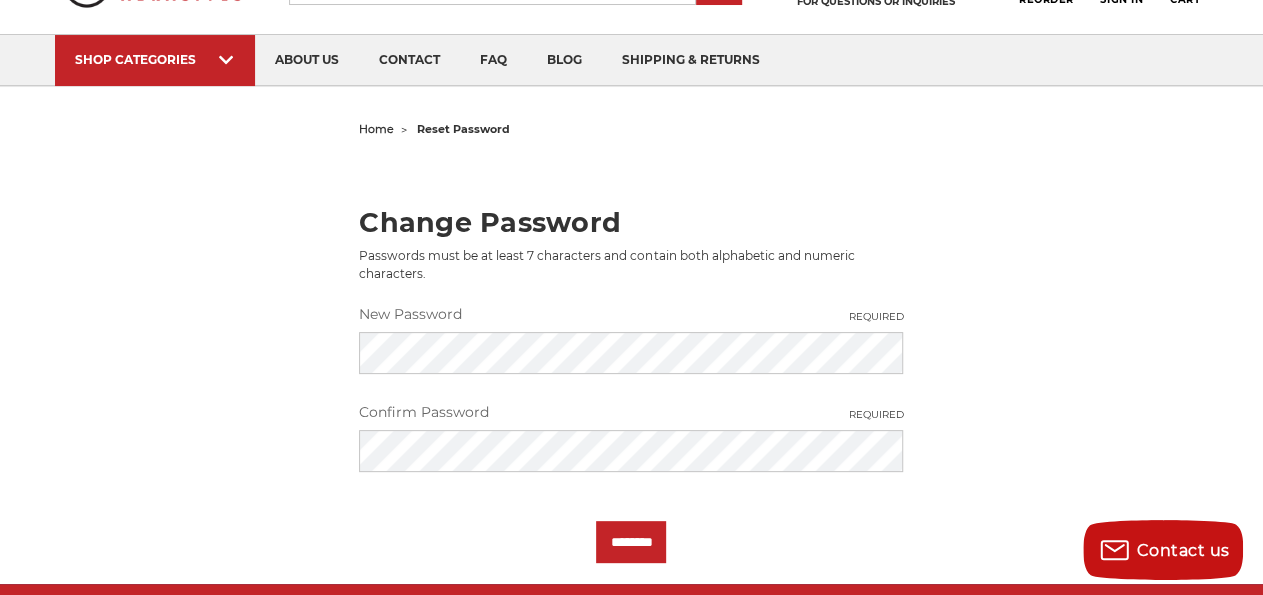 scroll, scrollTop: 104, scrollLeft: 0, axis: vertical 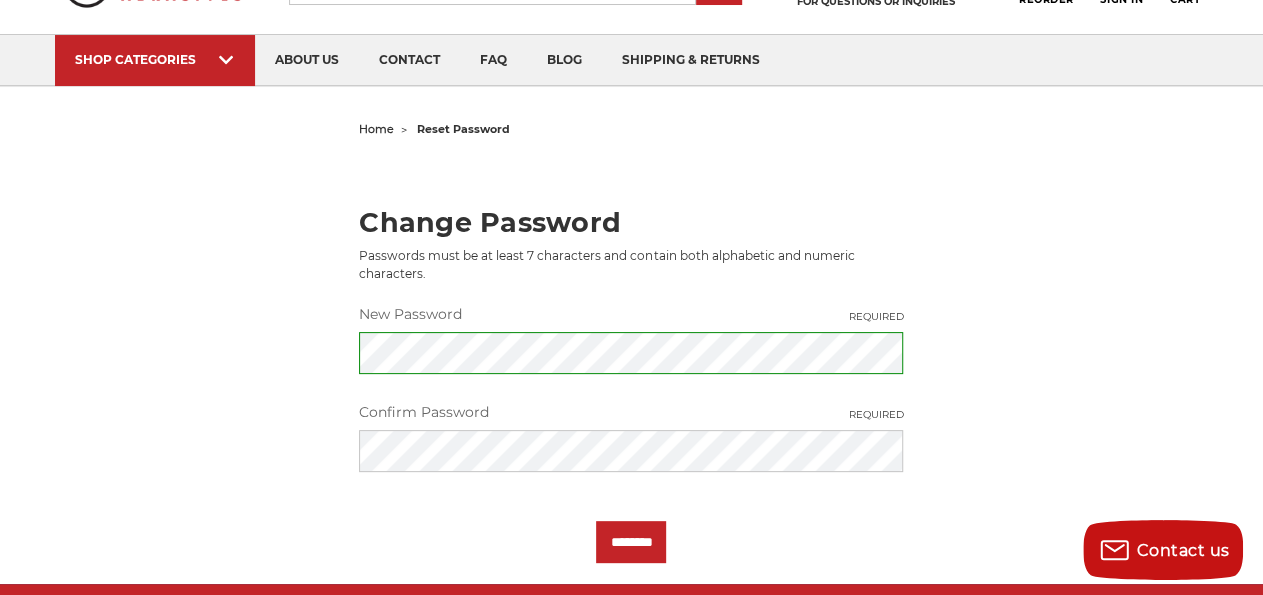 click on "********" at bounding box center [631, 542] 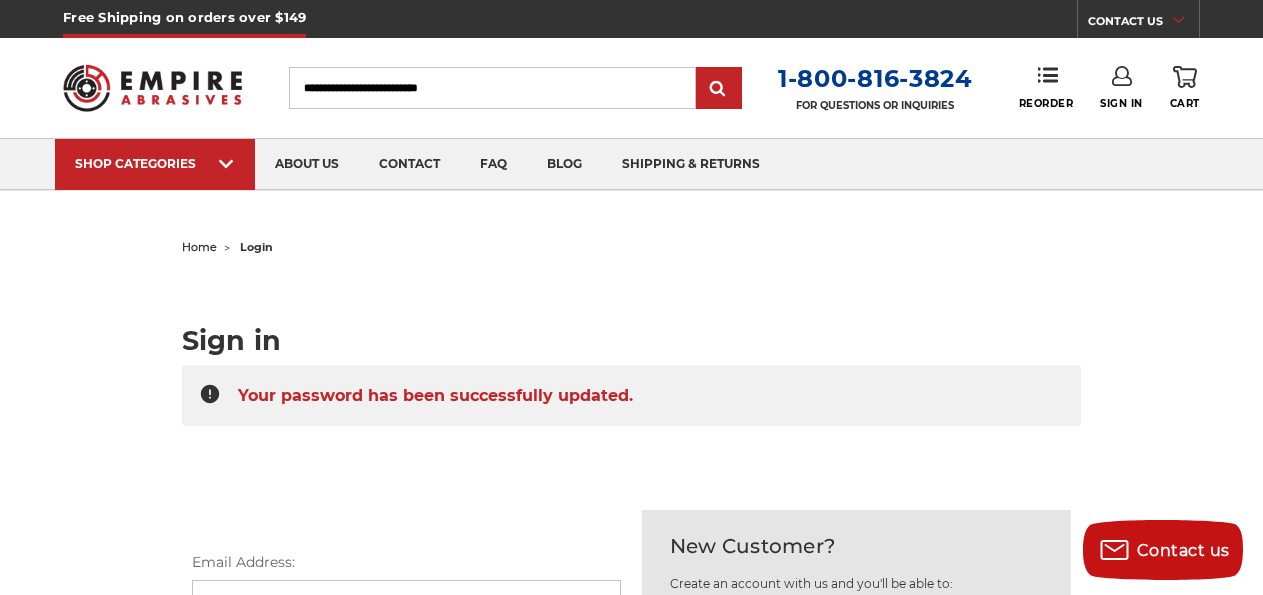 scroll, scrollTop: 0, scrollLeft: 0, axis: both 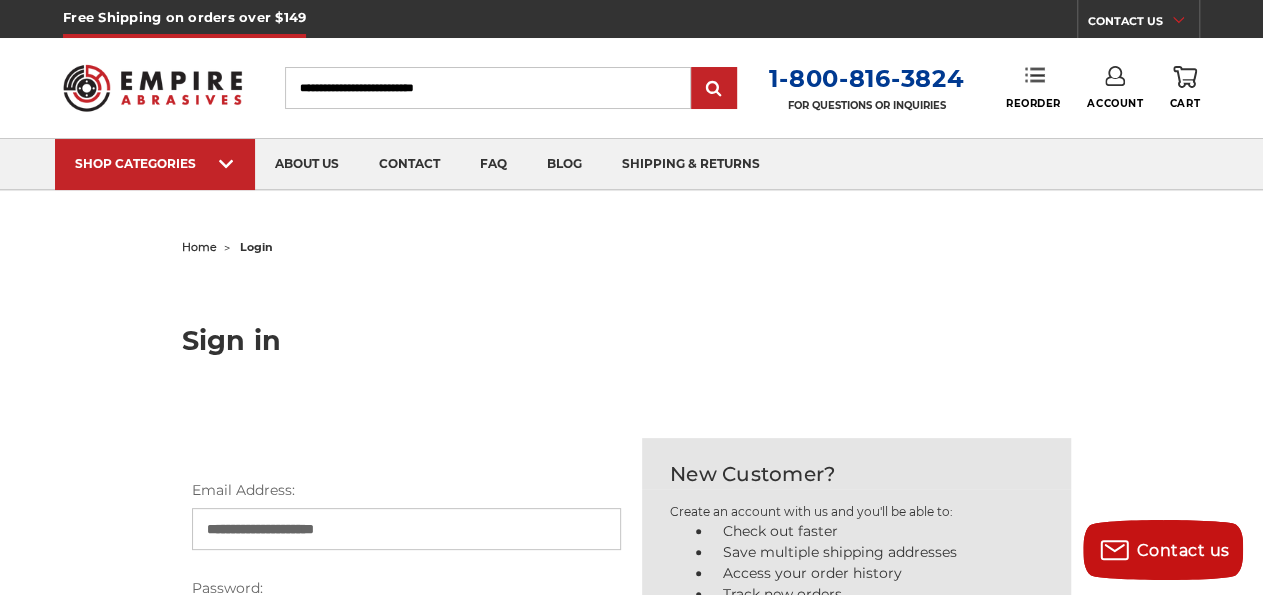 click on "Reorder" at bounding box center (1033, 87) 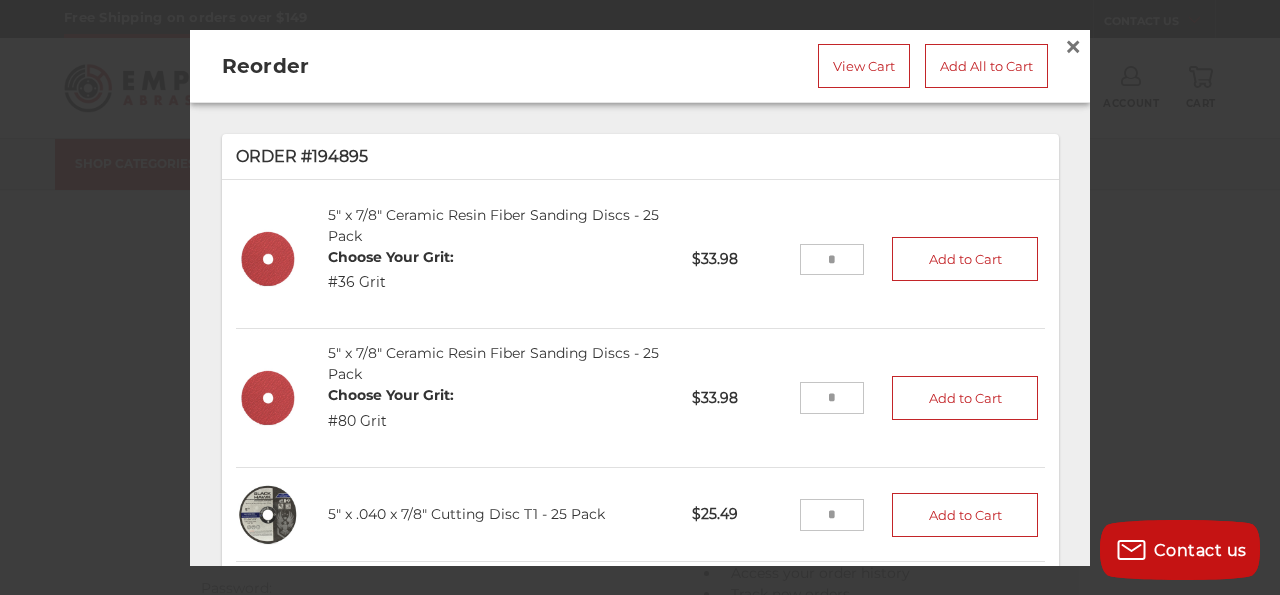 click at bounding box center [832, 260] 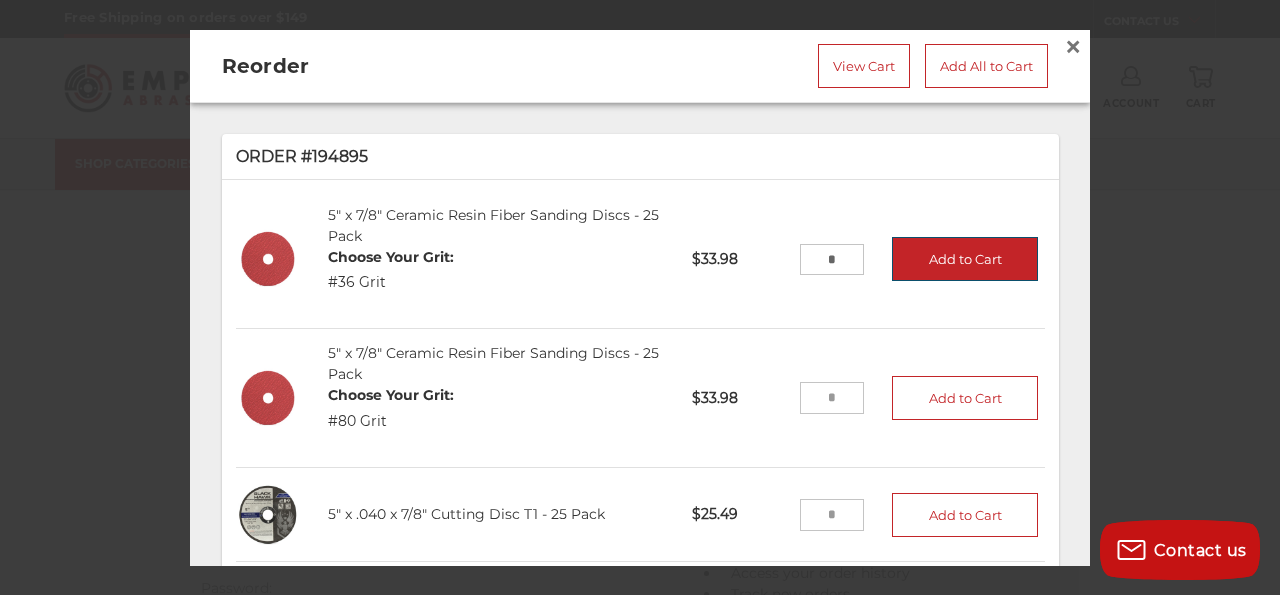 type on "*" 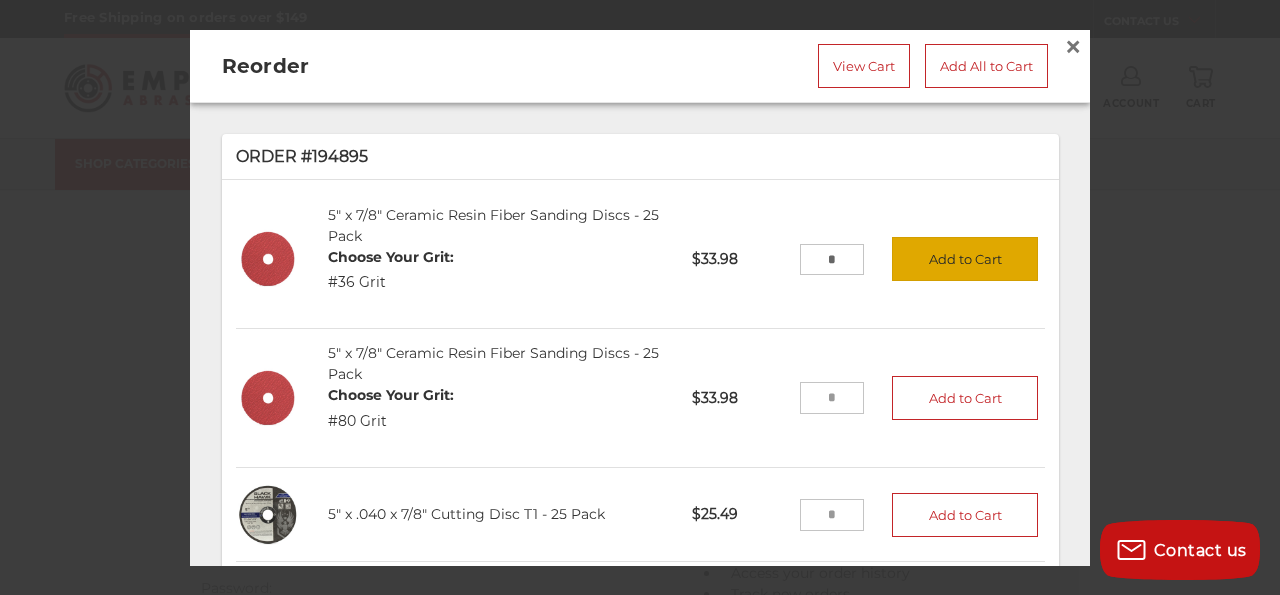 click on "Add to Cart" at bounding box center (965, 260) 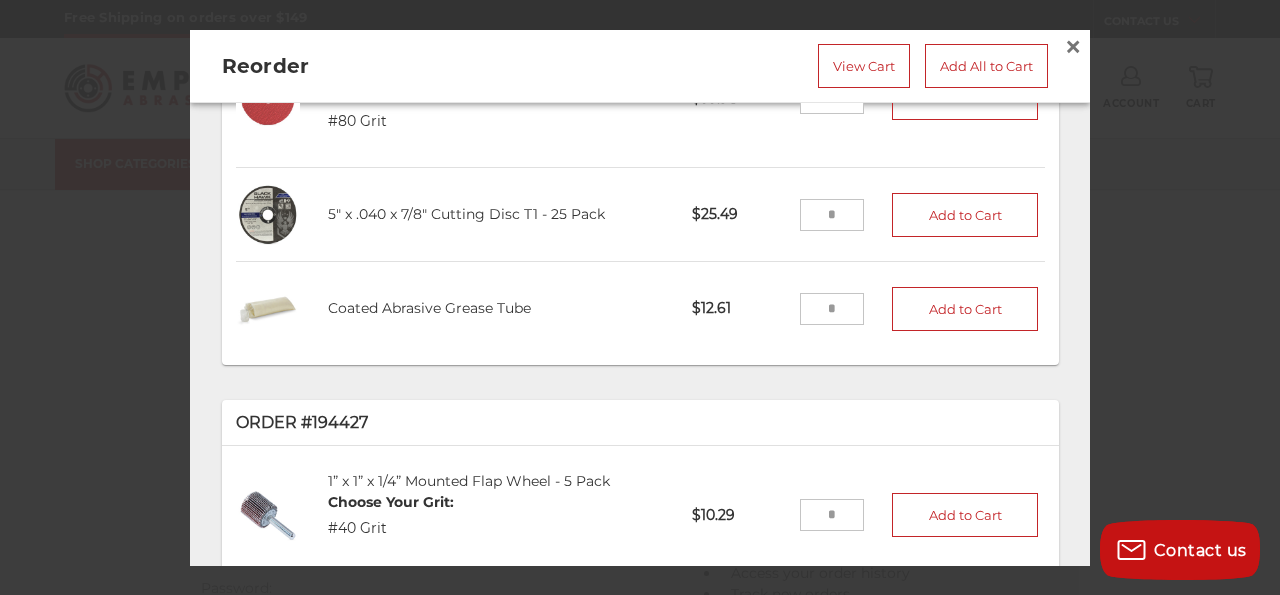 scroll, scrollTop: 486, scrollLeft: 0, axis: vertical 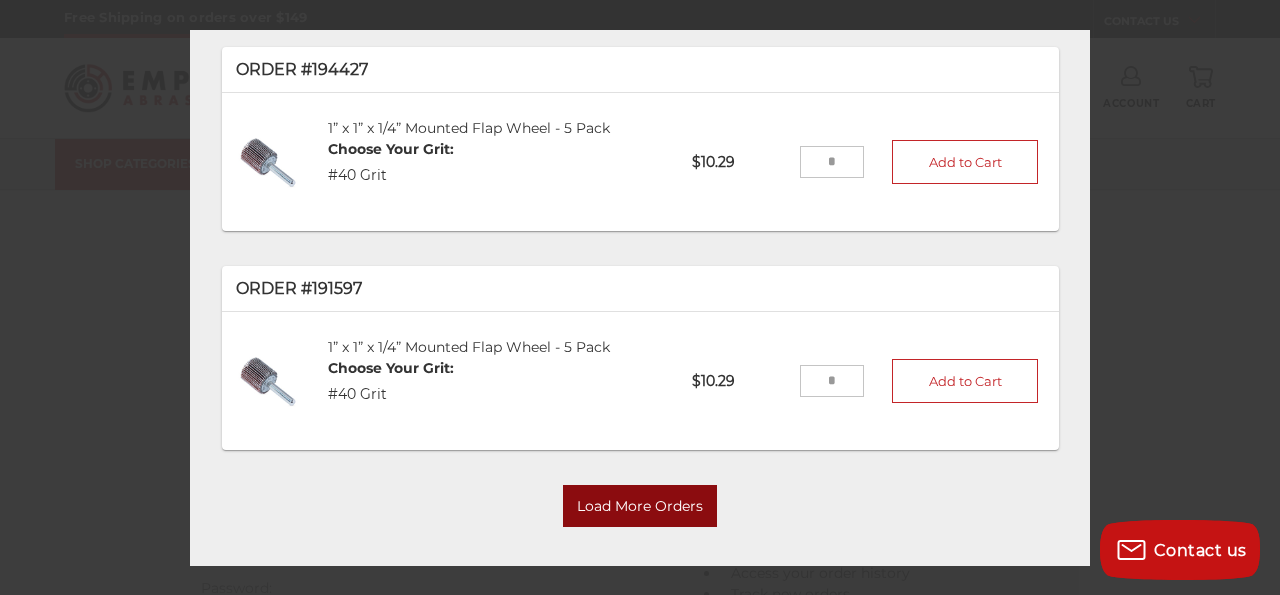 click on "Load More Orders" at bounding box center [640, 507] 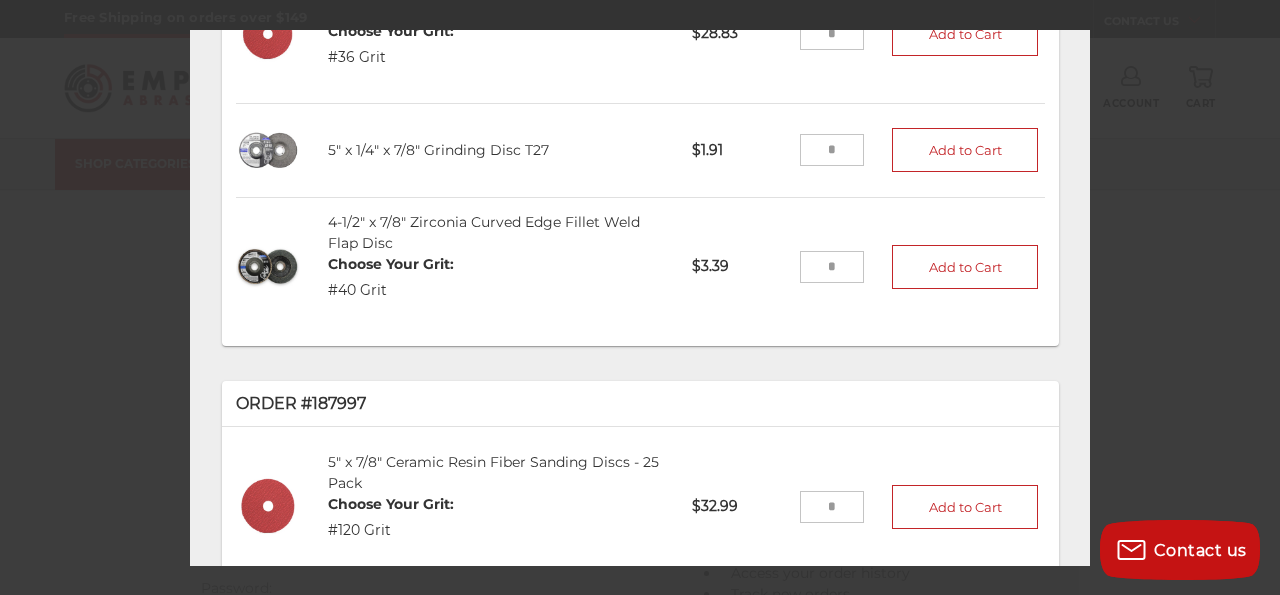 scroll, scrollTop: 1086, scrollLeft: 0, axis: vertical 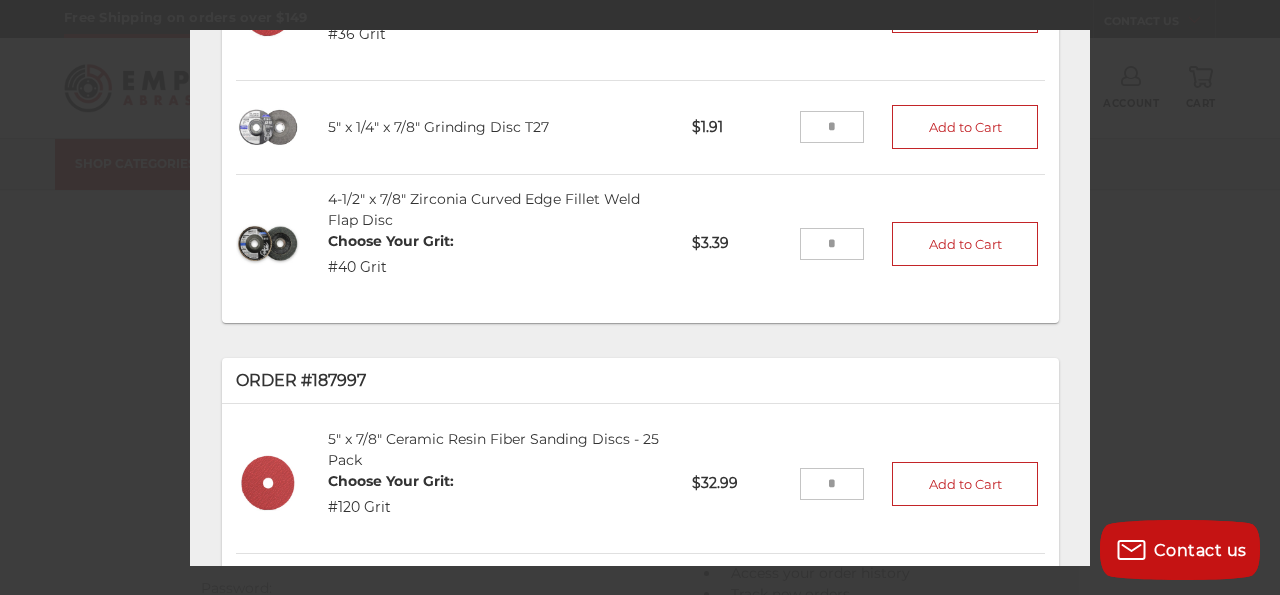 click at bounding box center [832, 244] 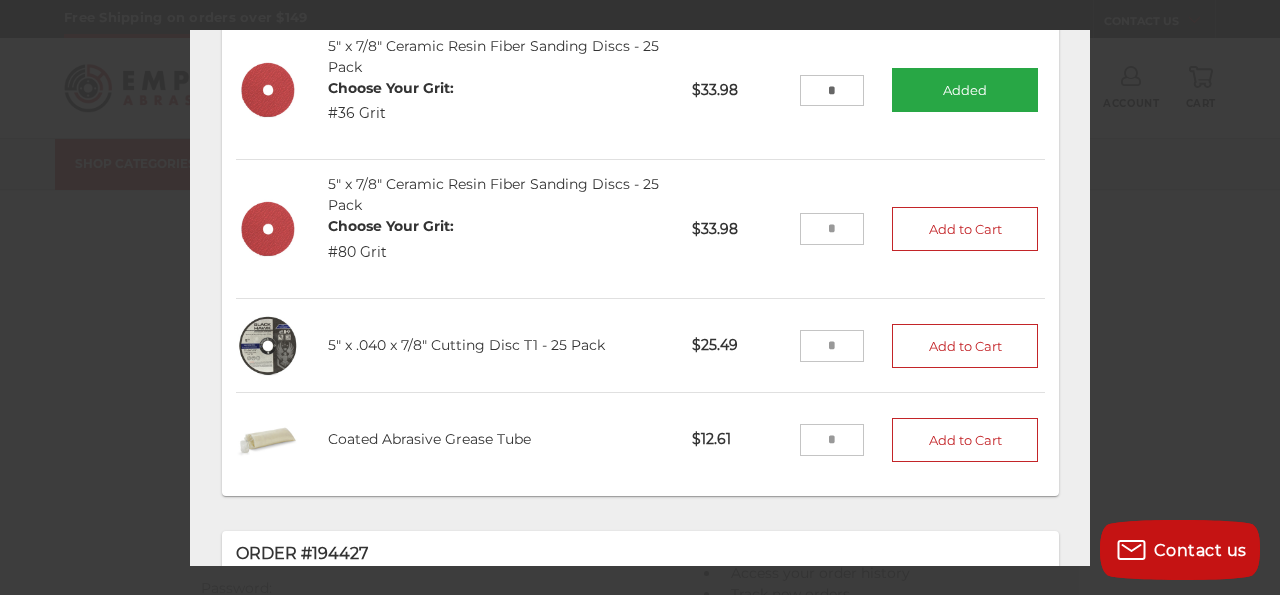 scroll, scrollTop: 0, scrollLeft: 0, axis: both 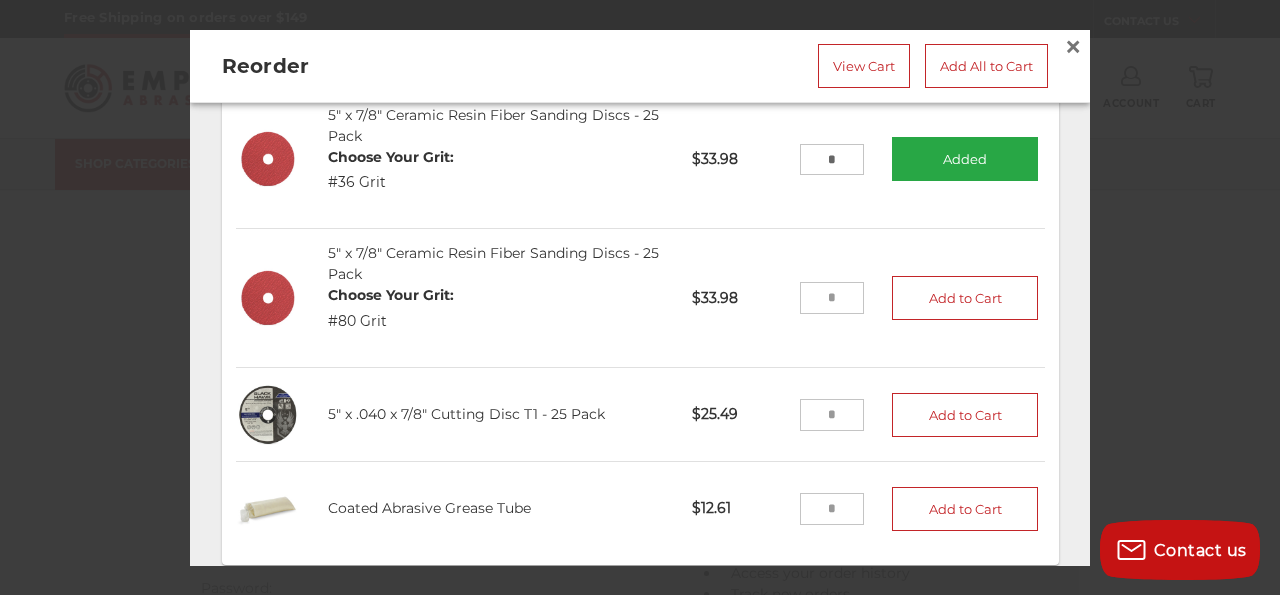 type on "*" 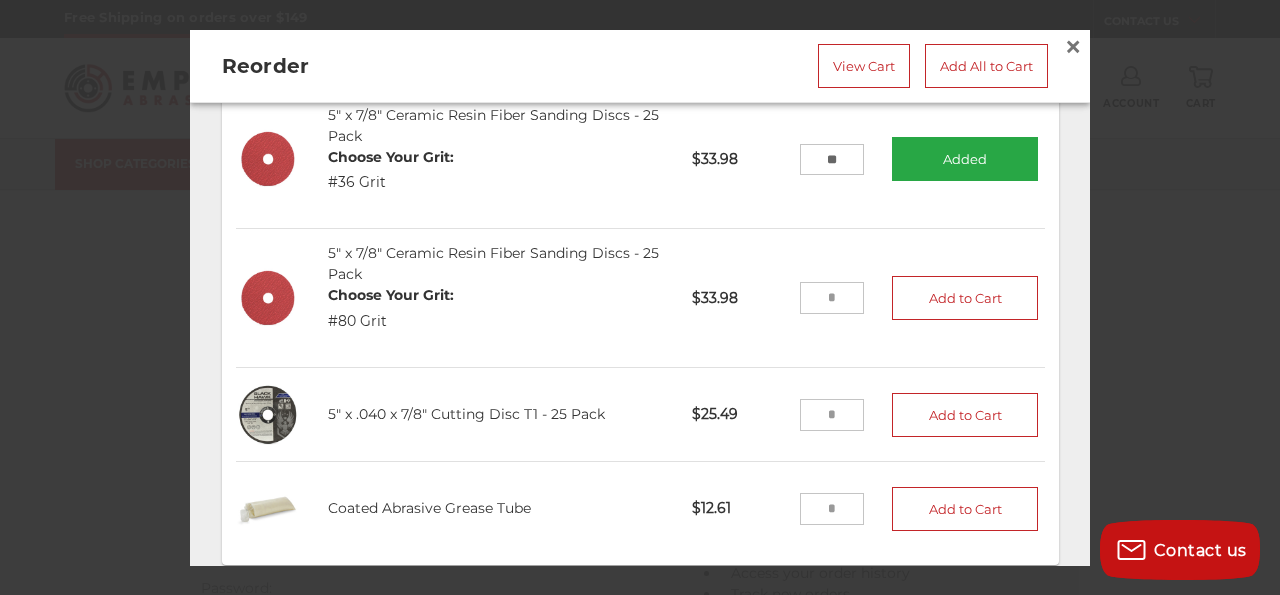 type on "*" 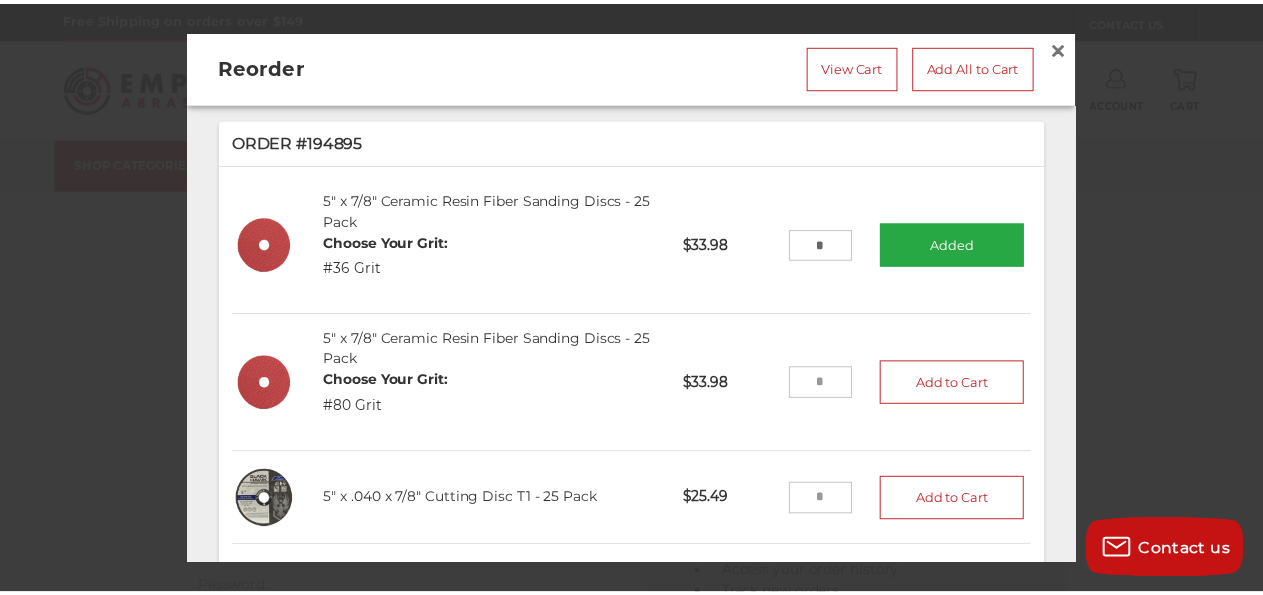 scroll, scrollTop: 0, scrollLeft: 0, axis: both 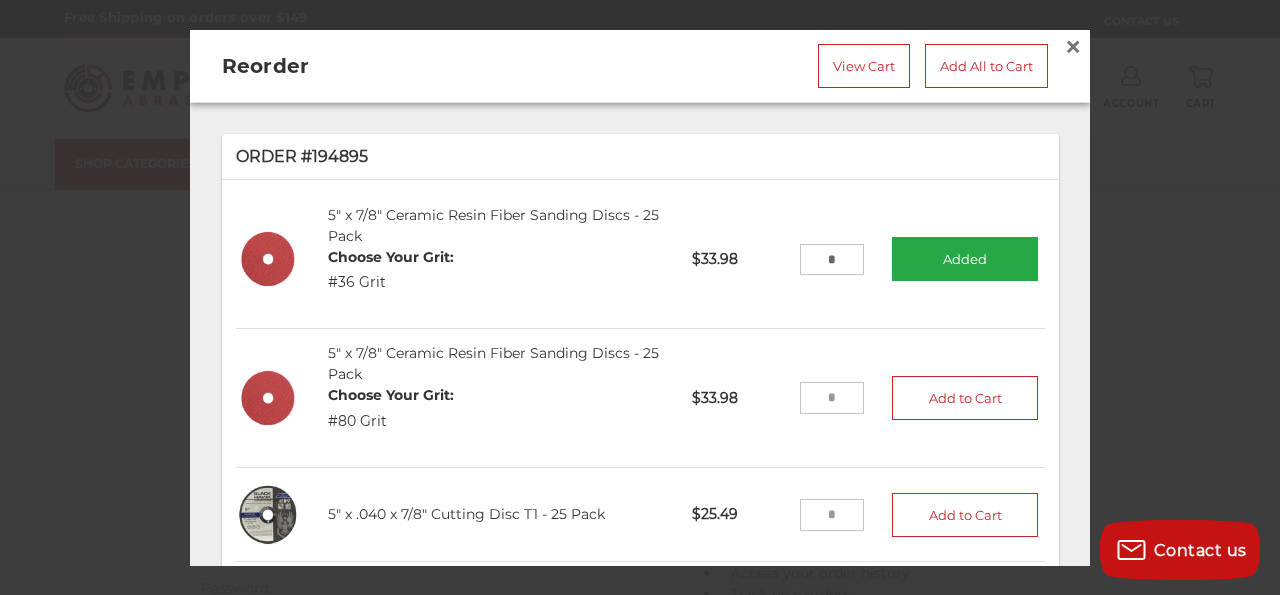 type on "*" 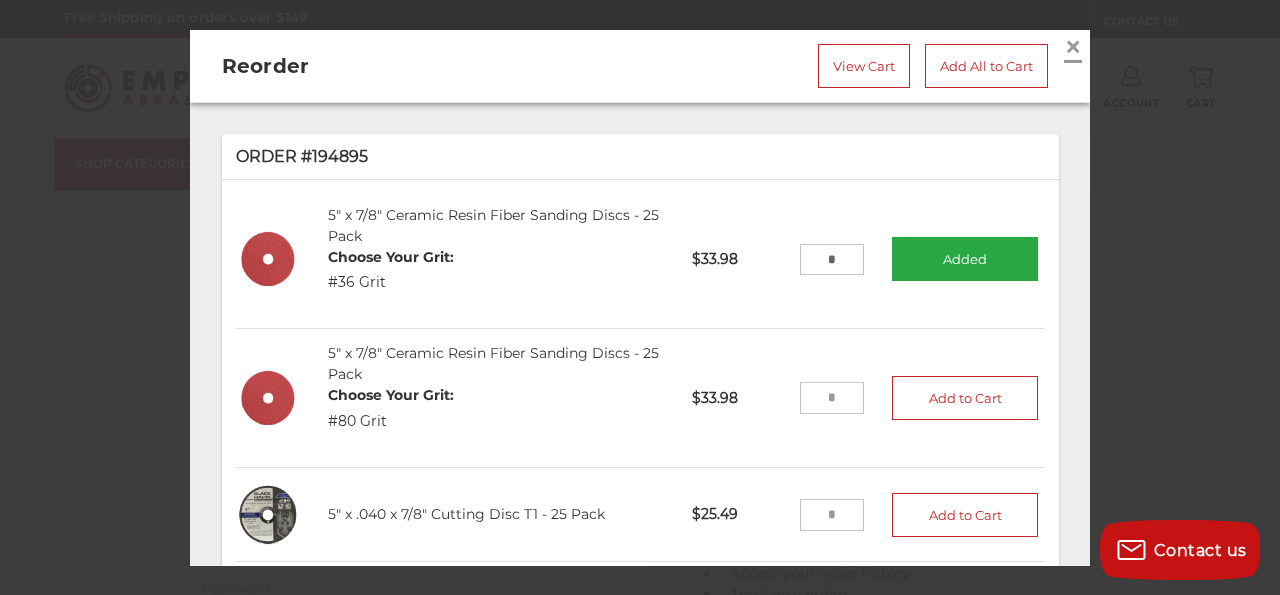 click on "×" at bounding box center (1073, 46) 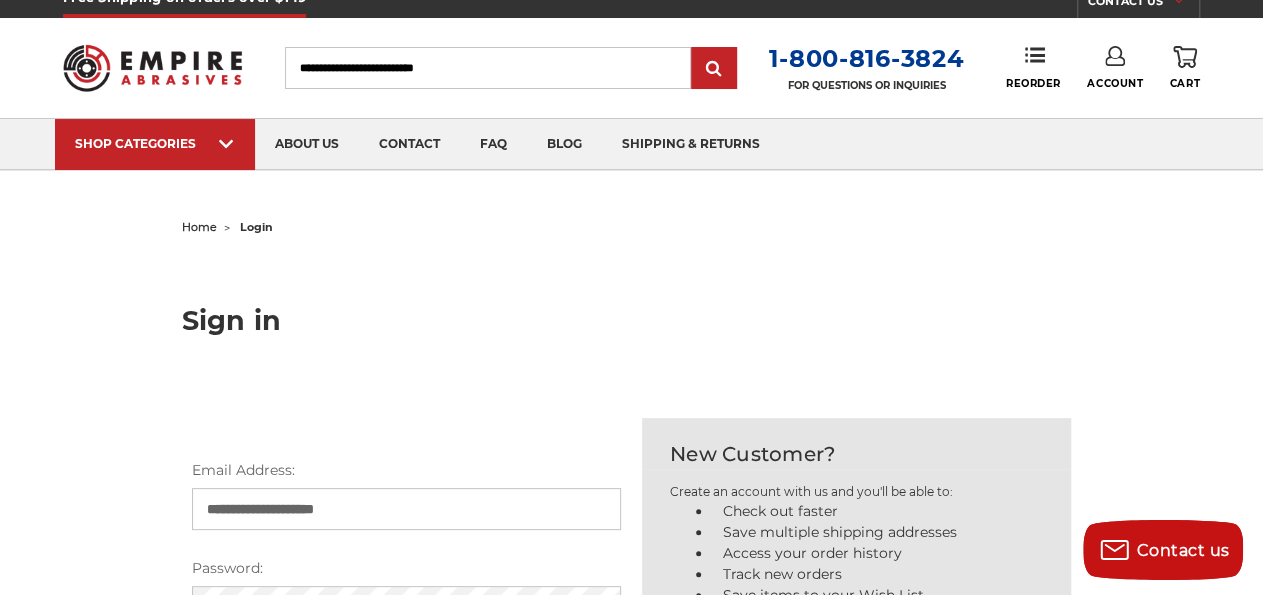 scroll, scrollTop: 0, scrollLeft: 0, axis: both 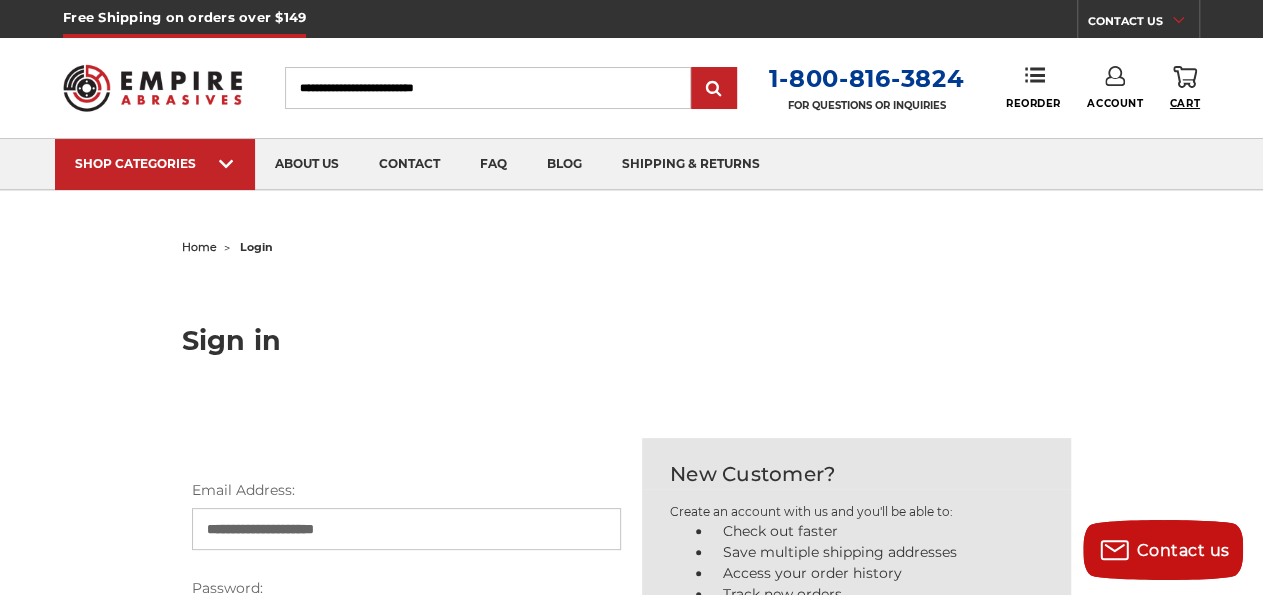 click on "Cart" at bounding box center [1185, 103] 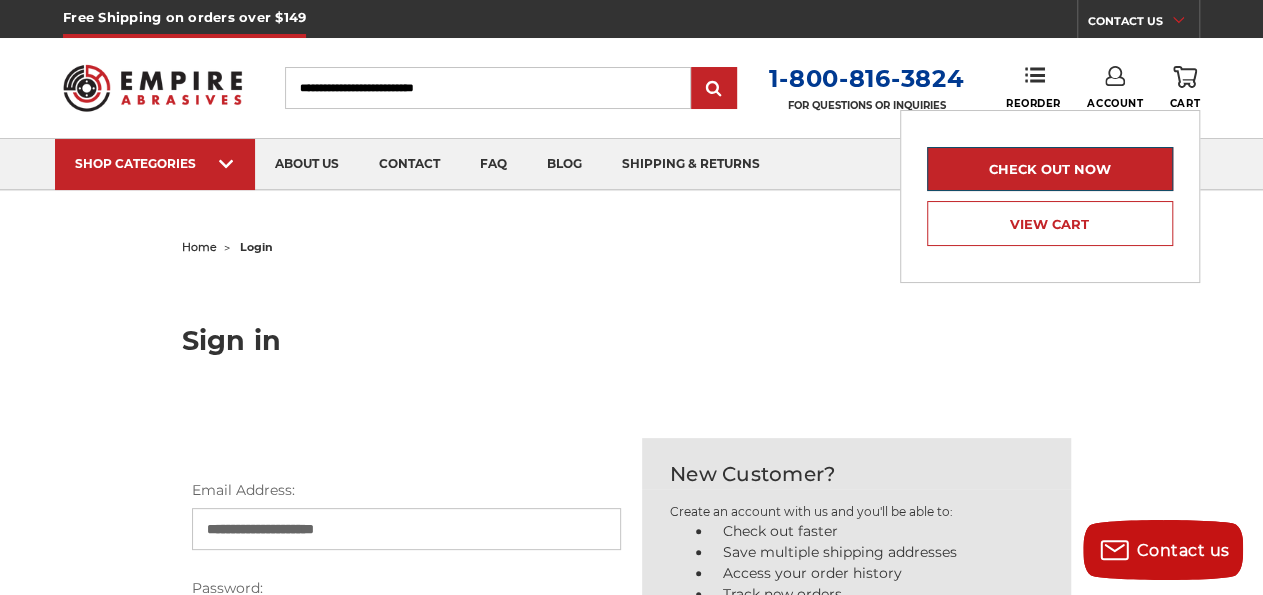 click on "Check out now" at bounding box center [1050, 169] 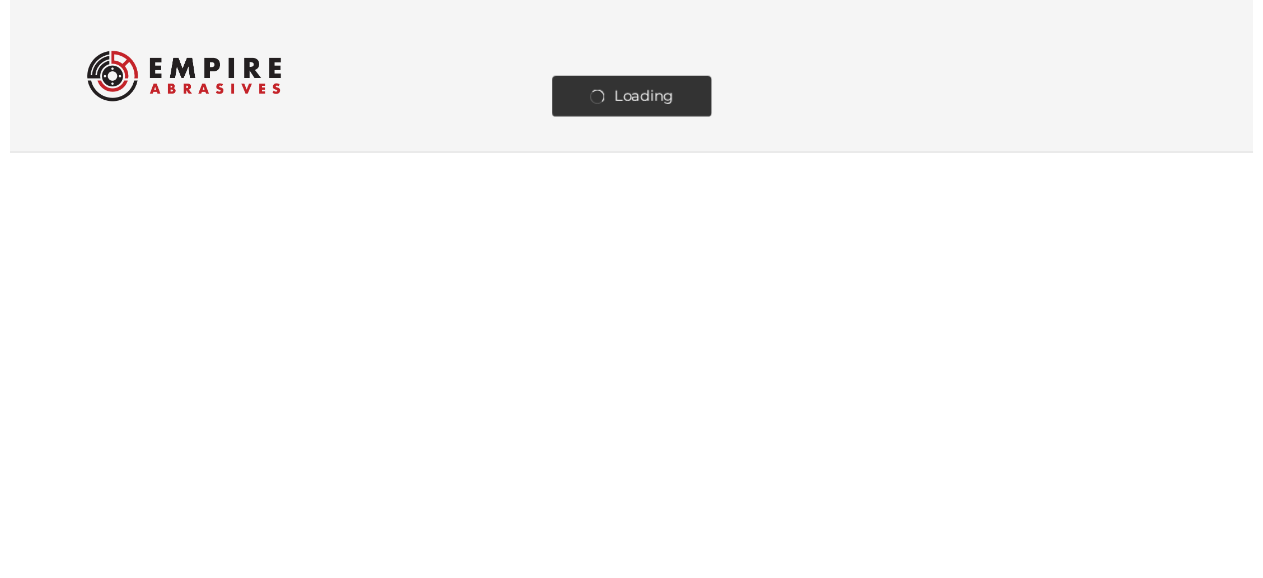 scroll, scrollTop: 0, scrollLeft: 0, axis: both 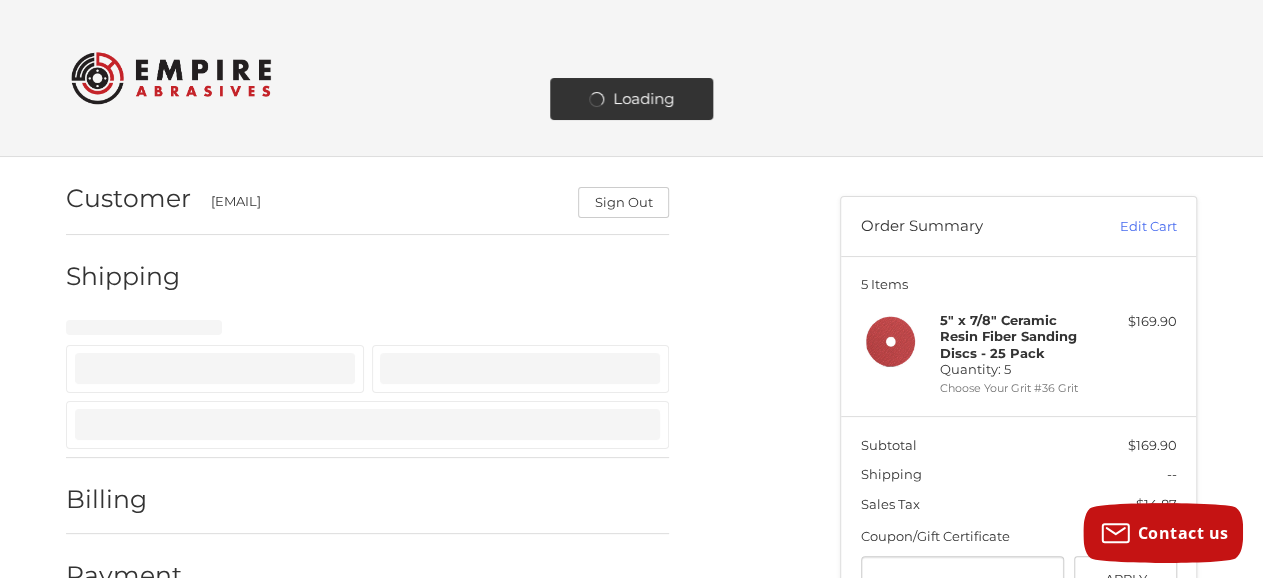 select on "**" 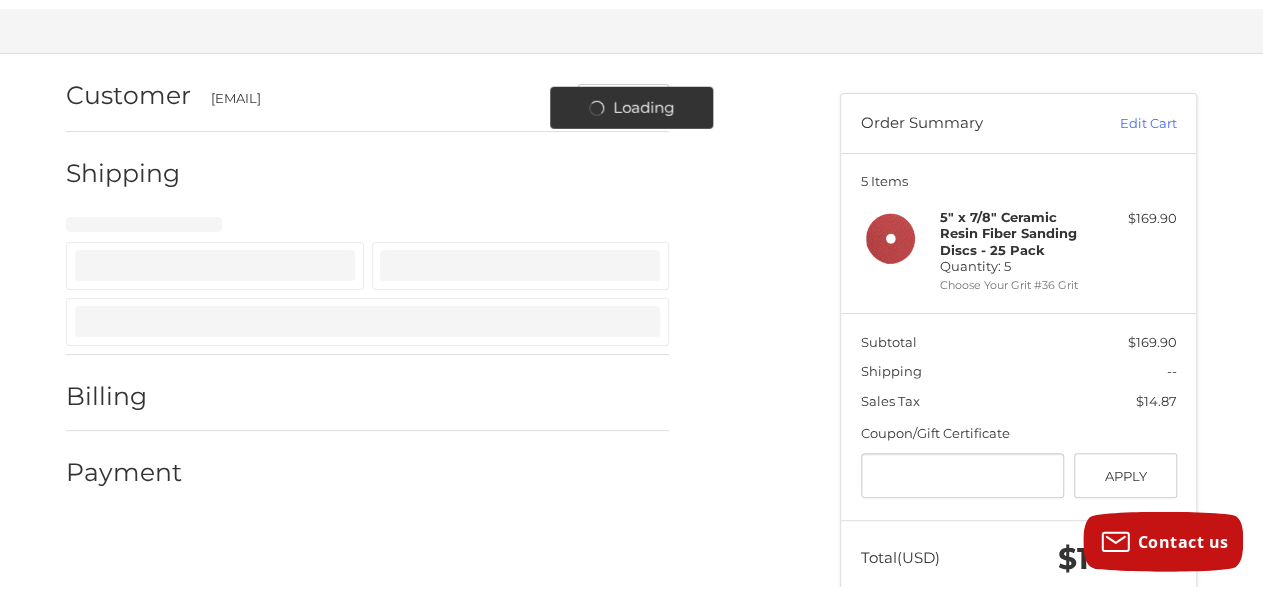 scroll, scrollTop: 114, scrollLeft: 0, axis: vertical 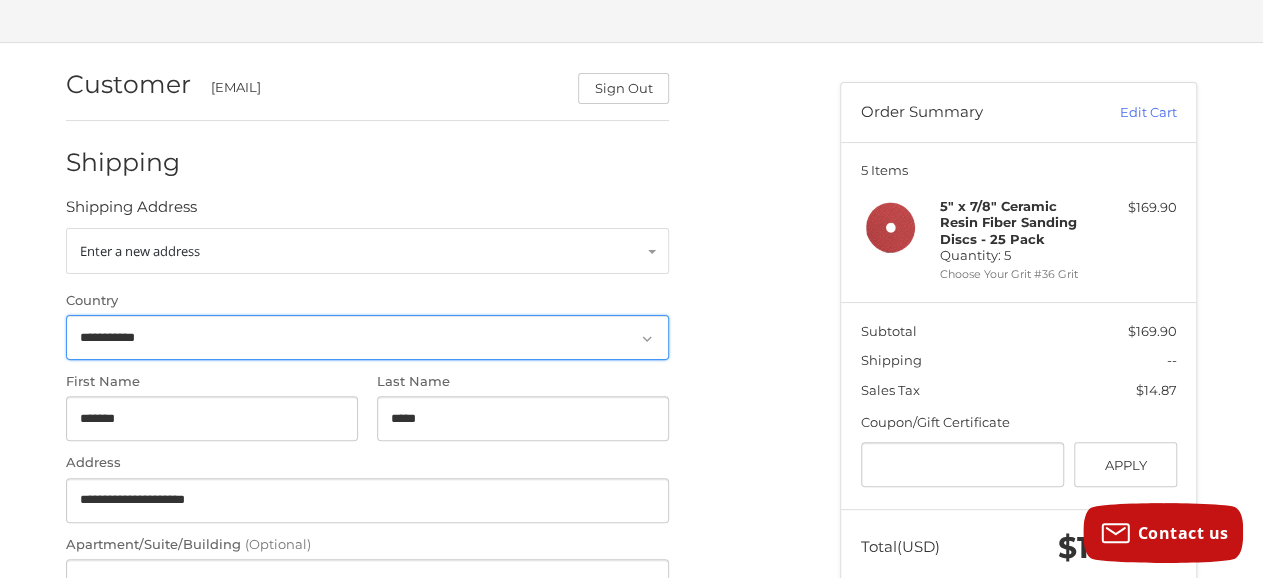 select on "**" 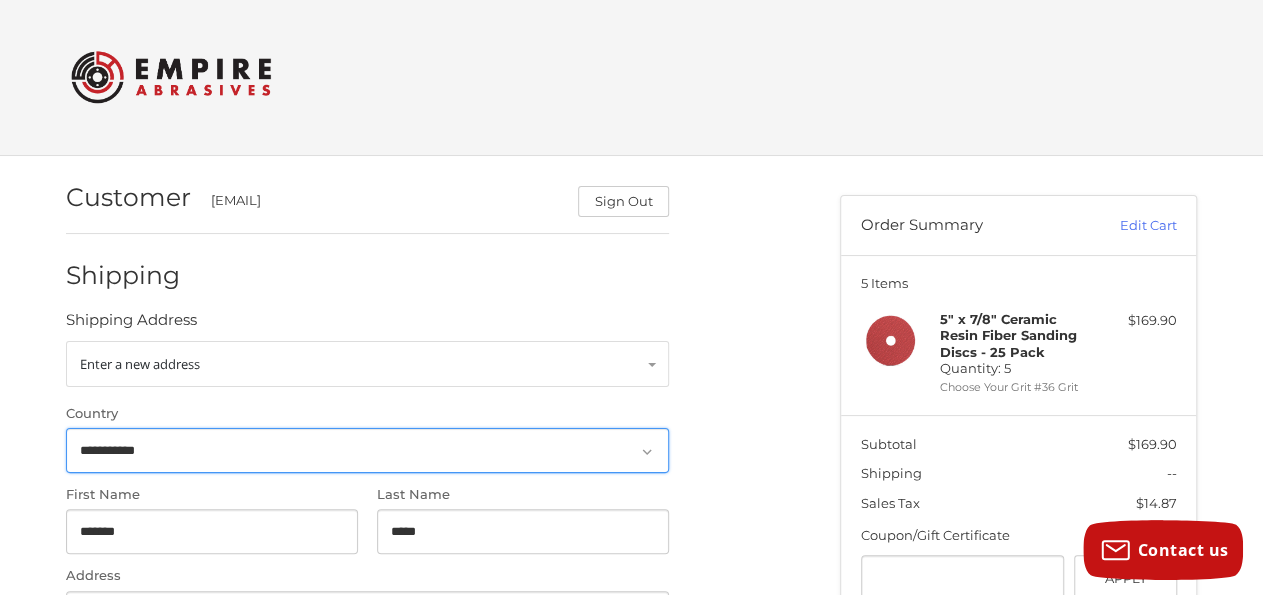 scroll, scrollTop: 0, scrollLeft: 0, axis: both 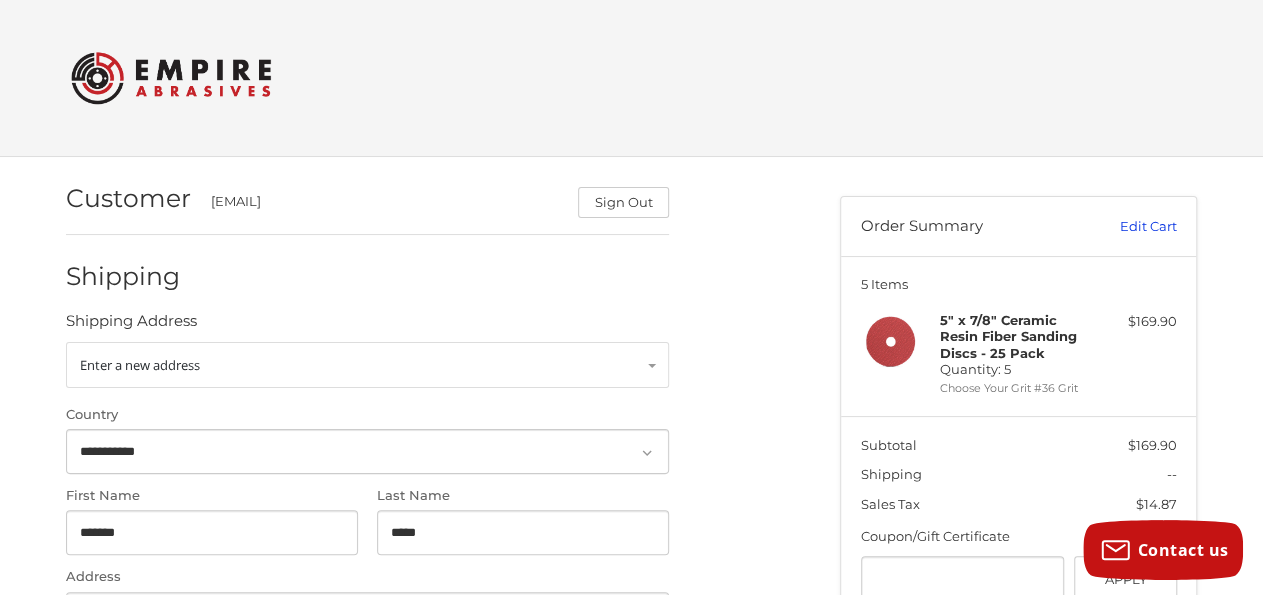 click on "Edit Cart" at bounding box center (1126, 227) 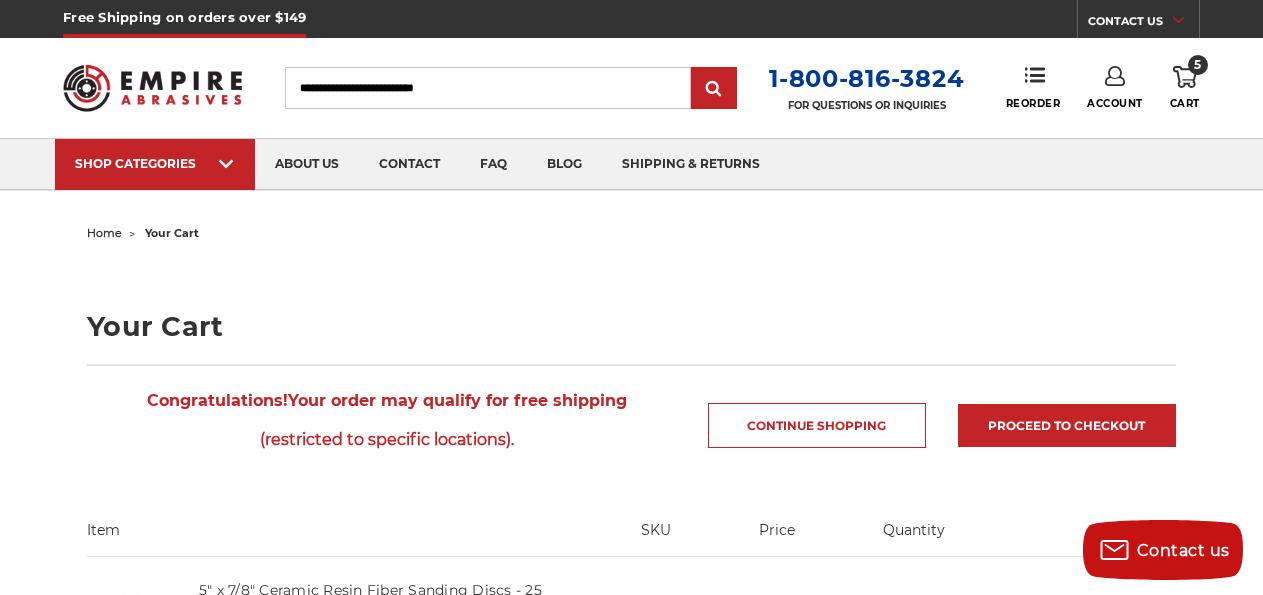 scroll, scrollTop: 312, scrollLeft: 0, axis: vertical 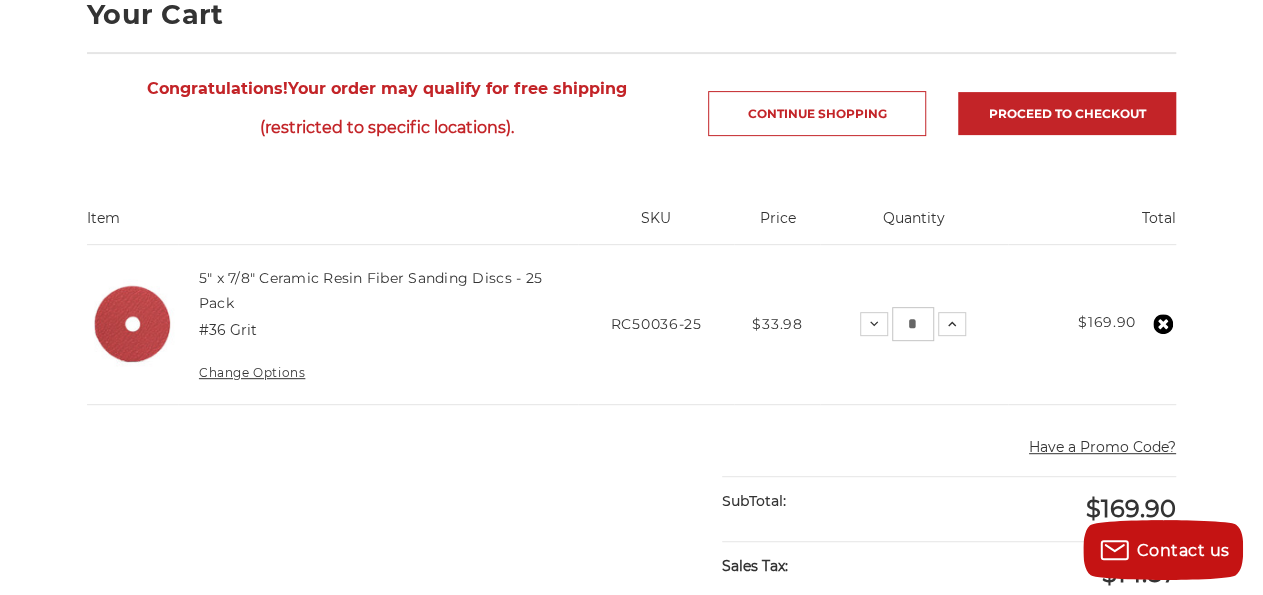 click 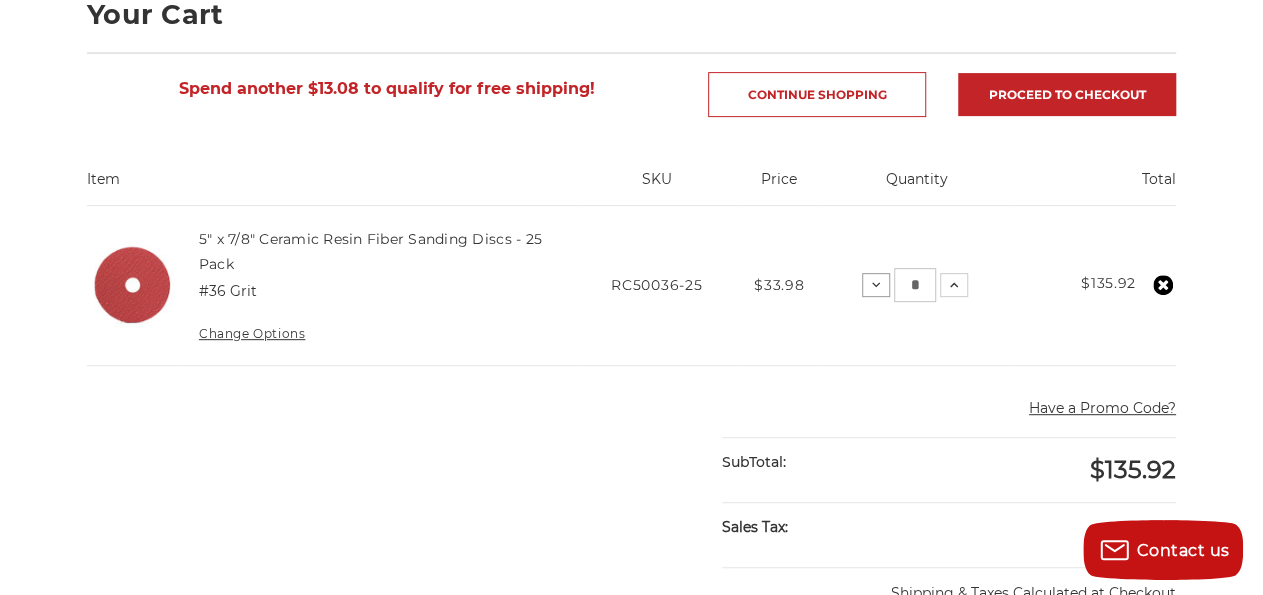 click 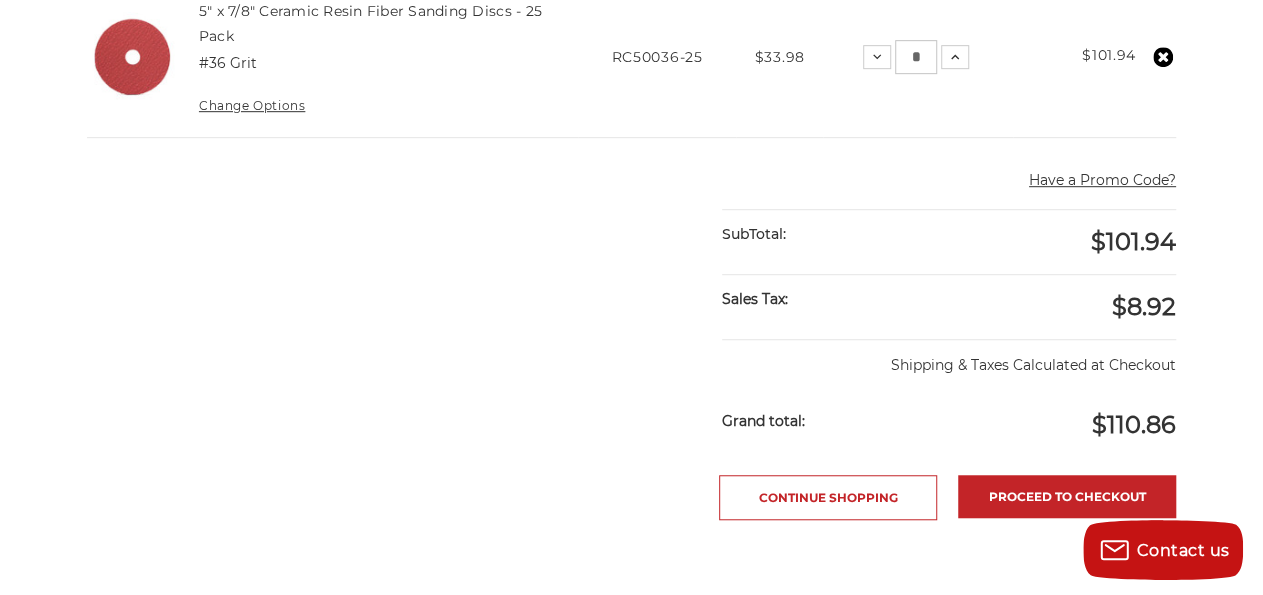 scroll, scrollTop: 624, scrollLeft: 0, axis: vertical 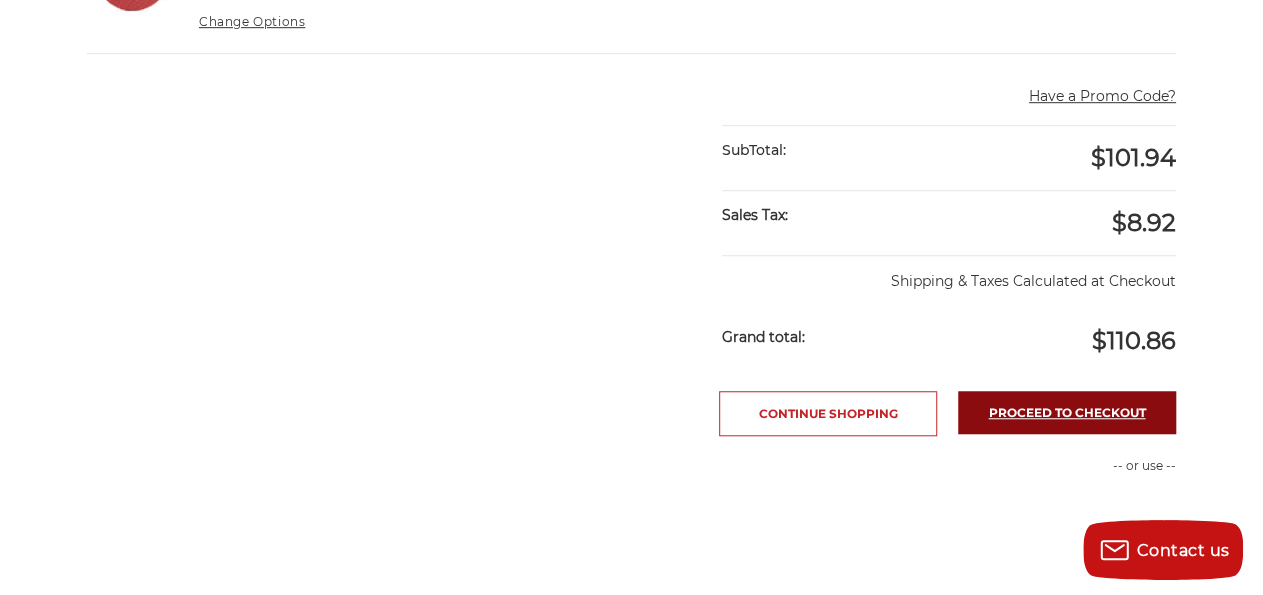 click on "Proceed to checkout" at bounding box center (1067, 412) 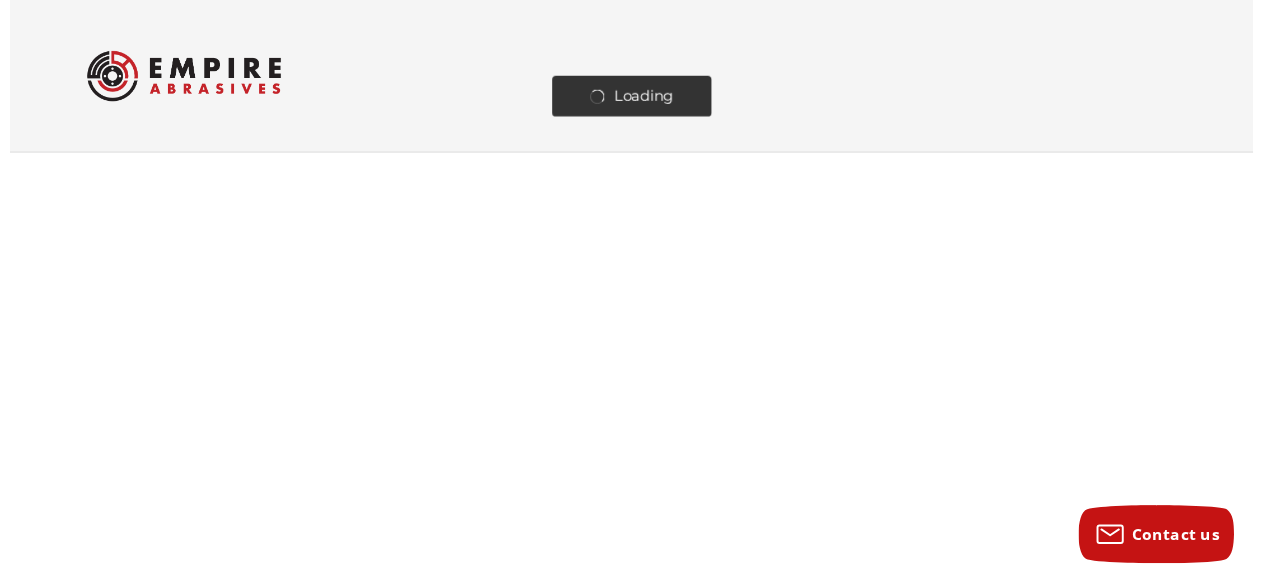 scroll, scrollTop: 0, scrollLeft: 0, axis: both 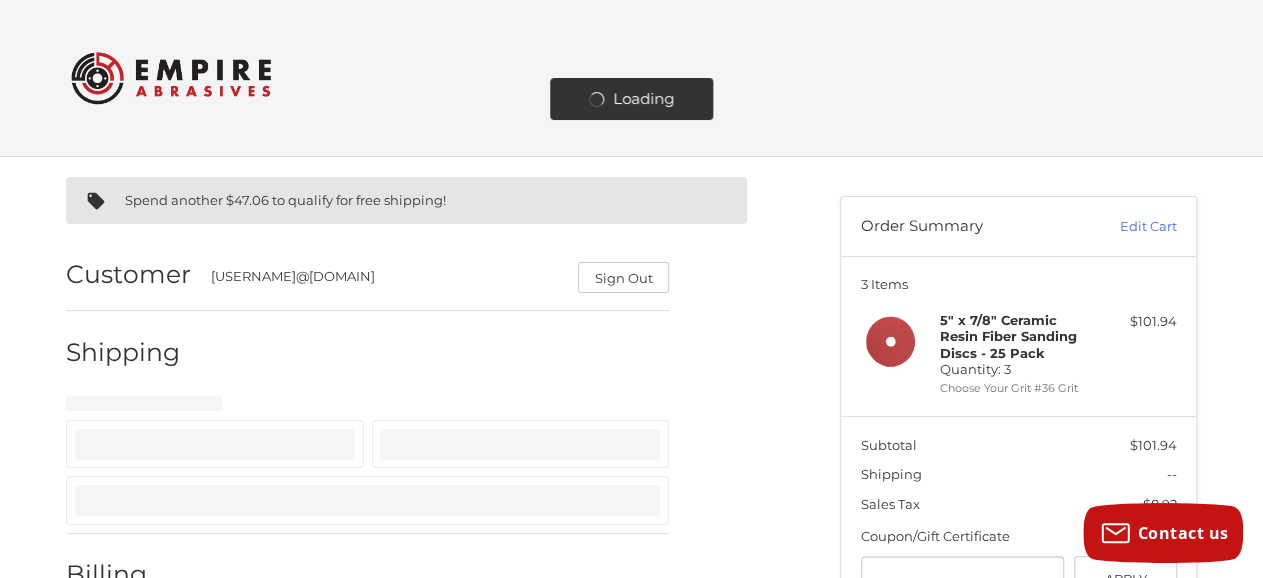 select on "**" 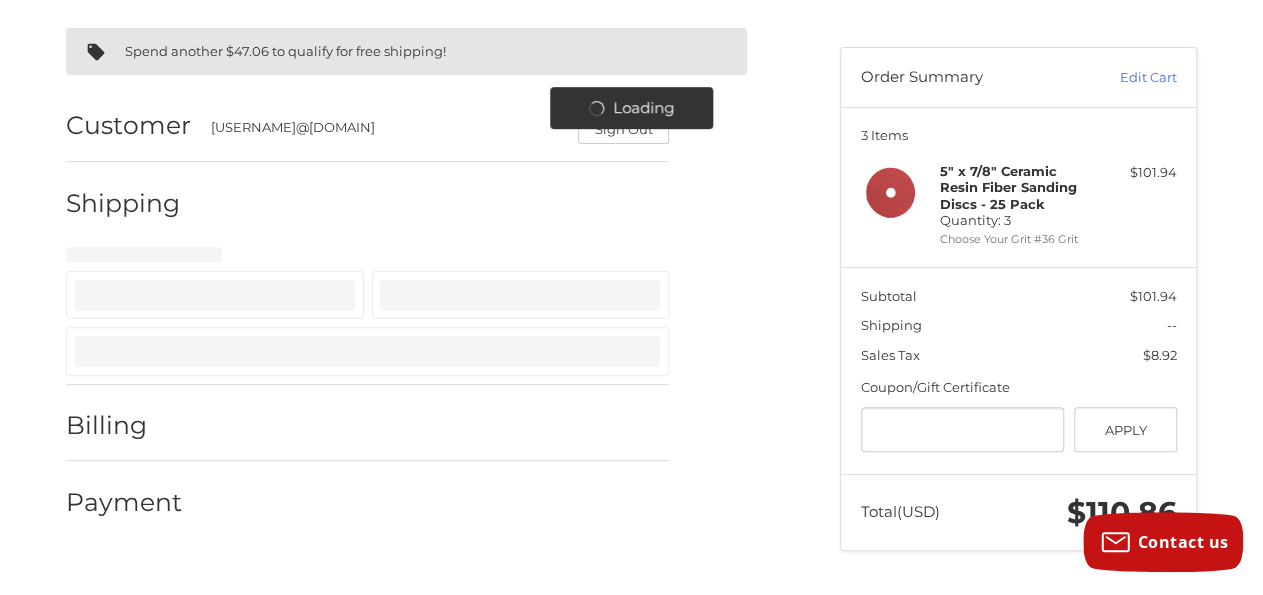 scroll, scrollTop: 159, scrollLeft: 0, axis: vertical 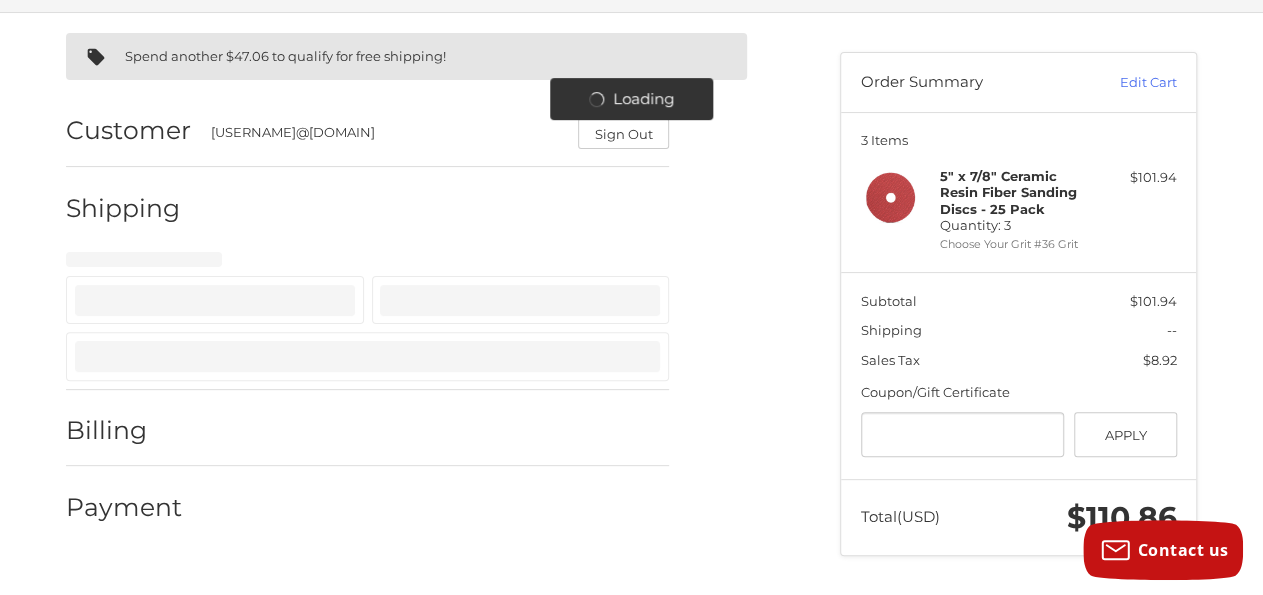 select on "**" 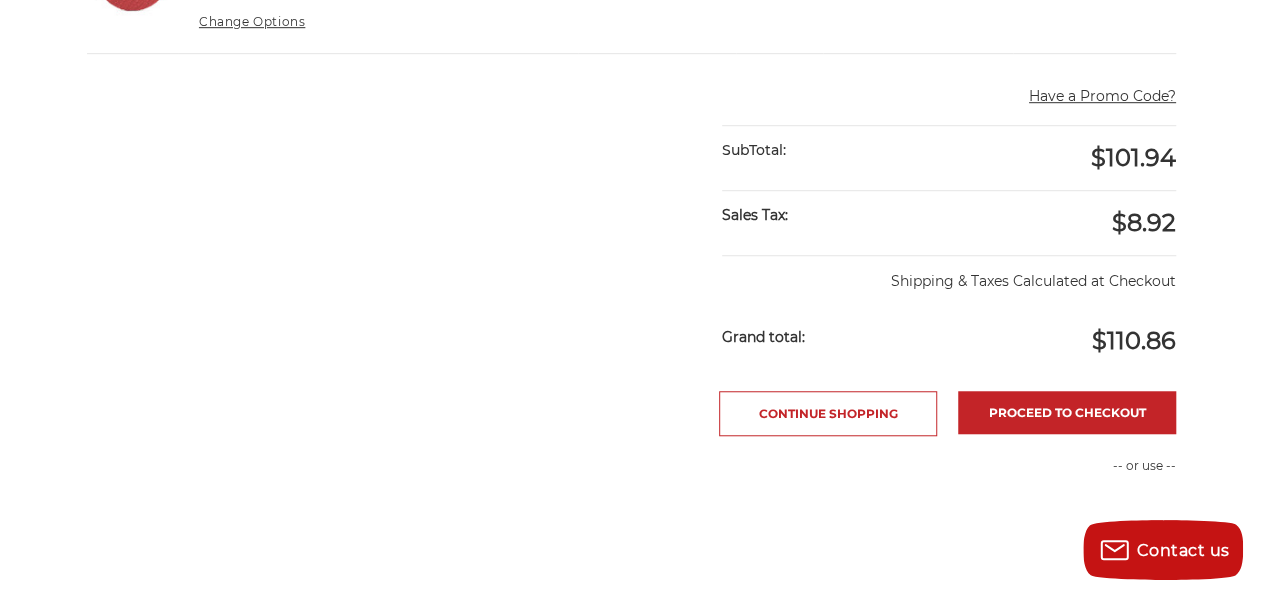 scroll, scrollTop: 624, scrollLeft: 0, axis: vertical 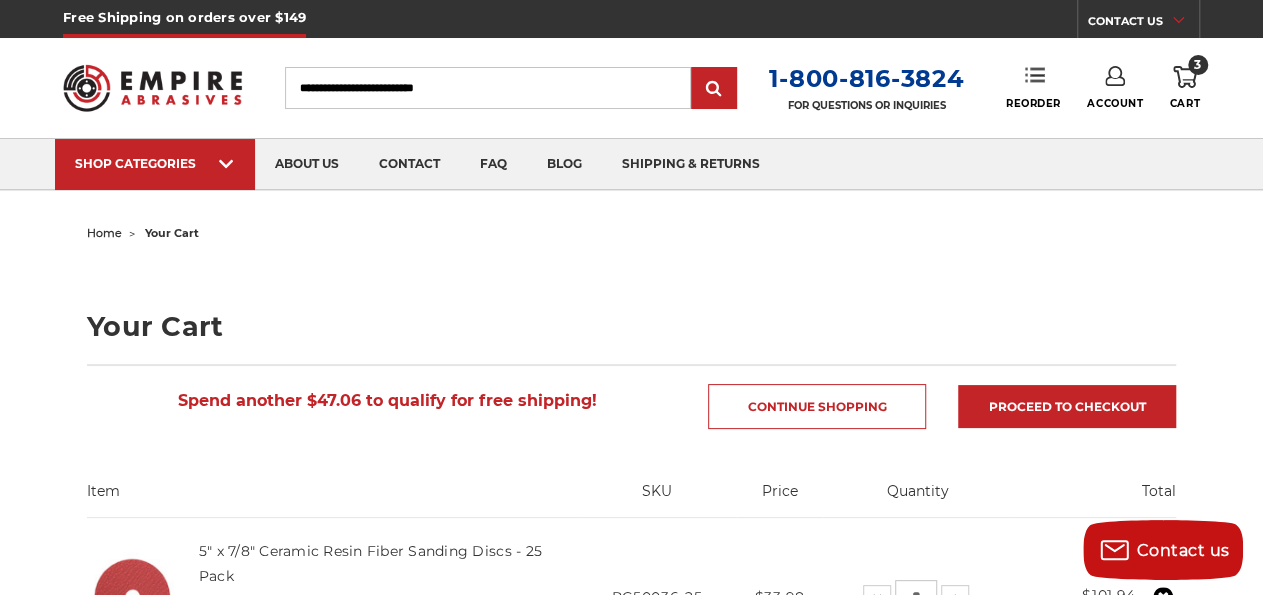 click on "Reorder" at bounding box center (1033, 87) 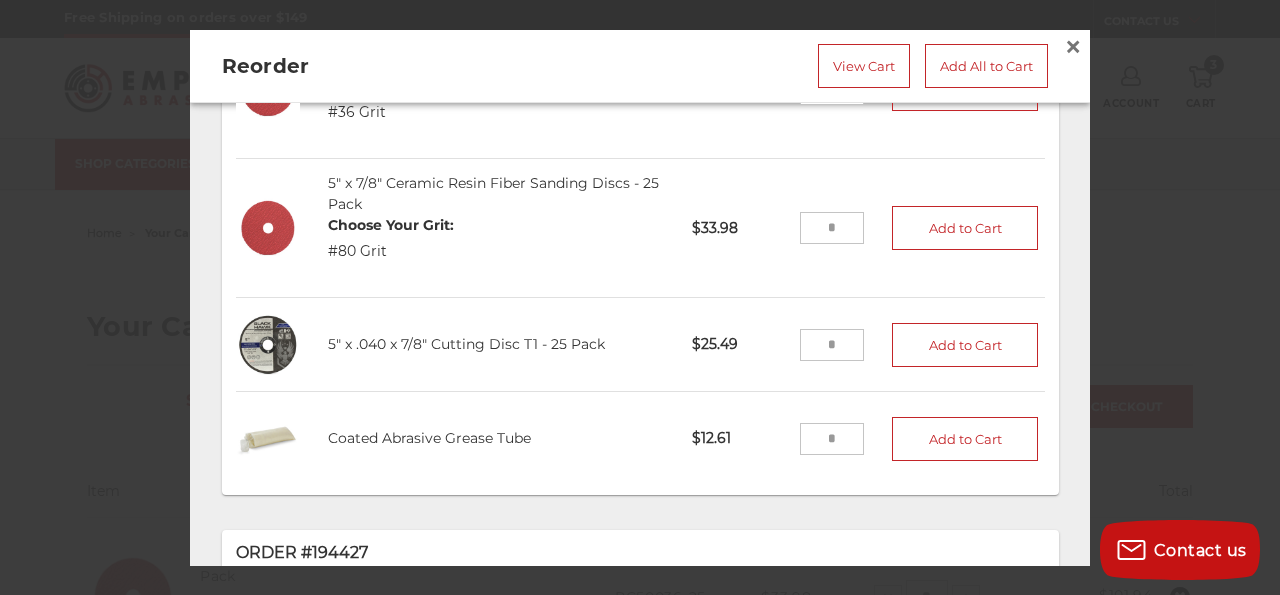 scroll, scrollTop: 486, scrollLeft: 0, axis: vertical 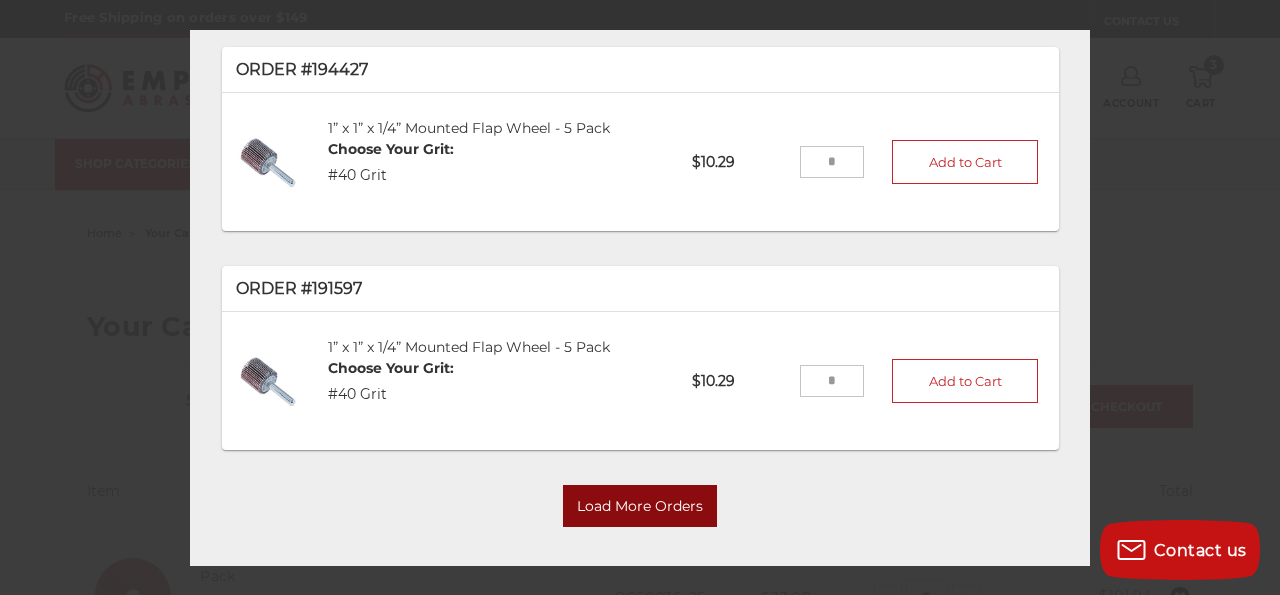 click on "Load More Orders" at bounding box center (640, 507) 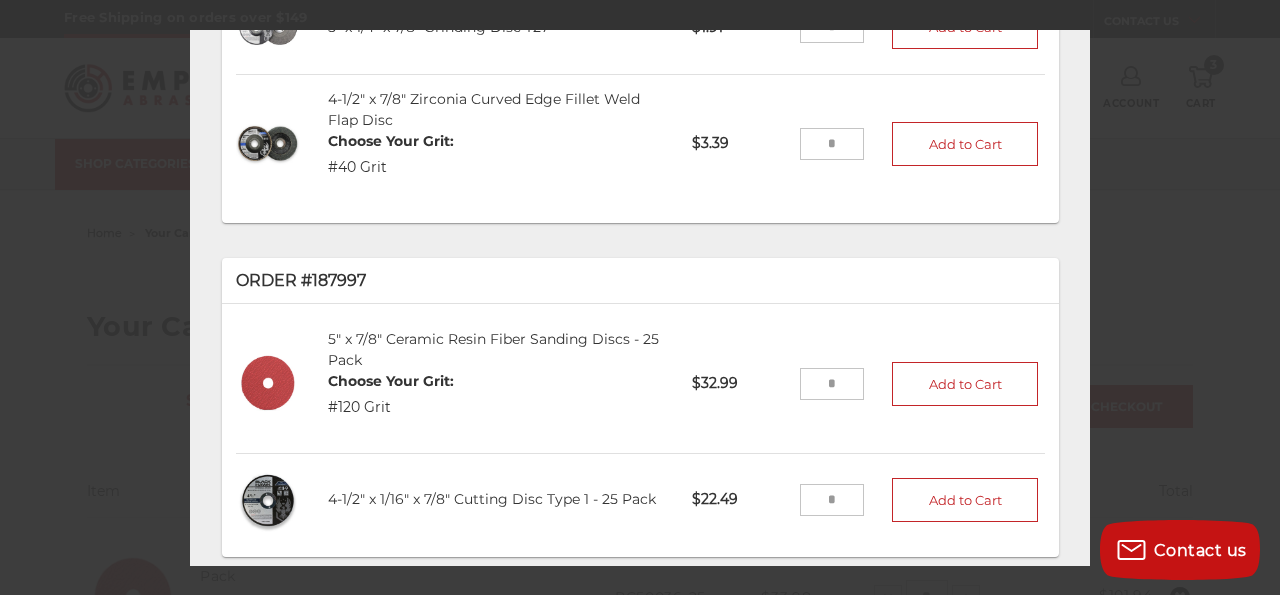 scroll, scrollTop: 1086, scrollLeft: 0, axis: vertical 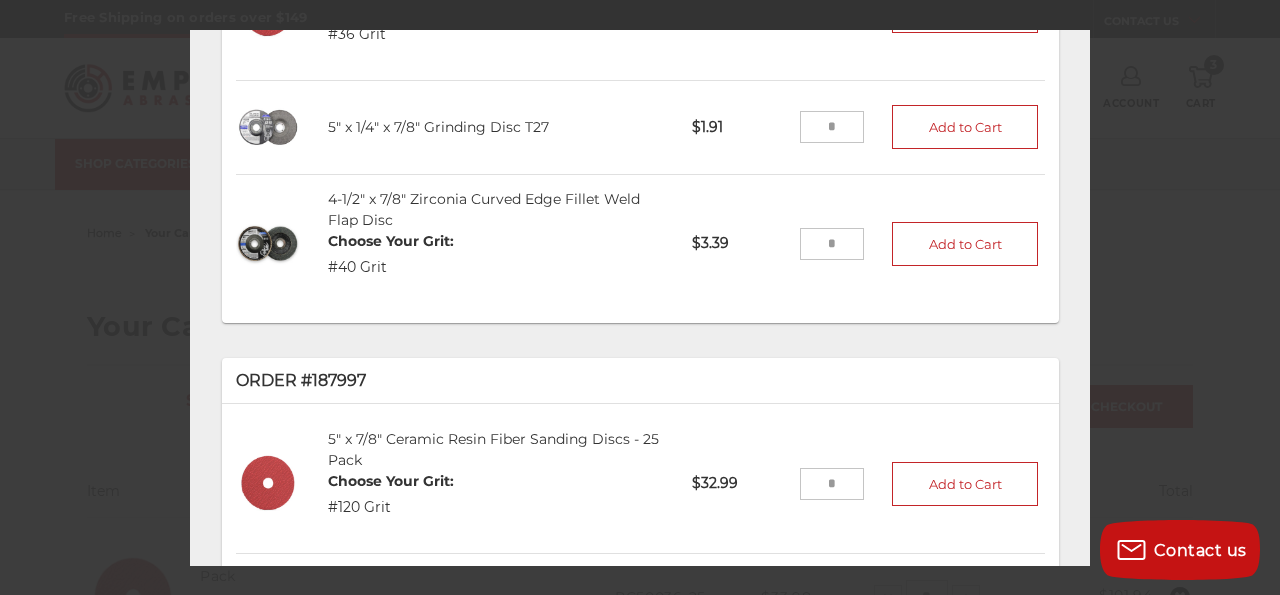 click at bounding box center [832, 244] 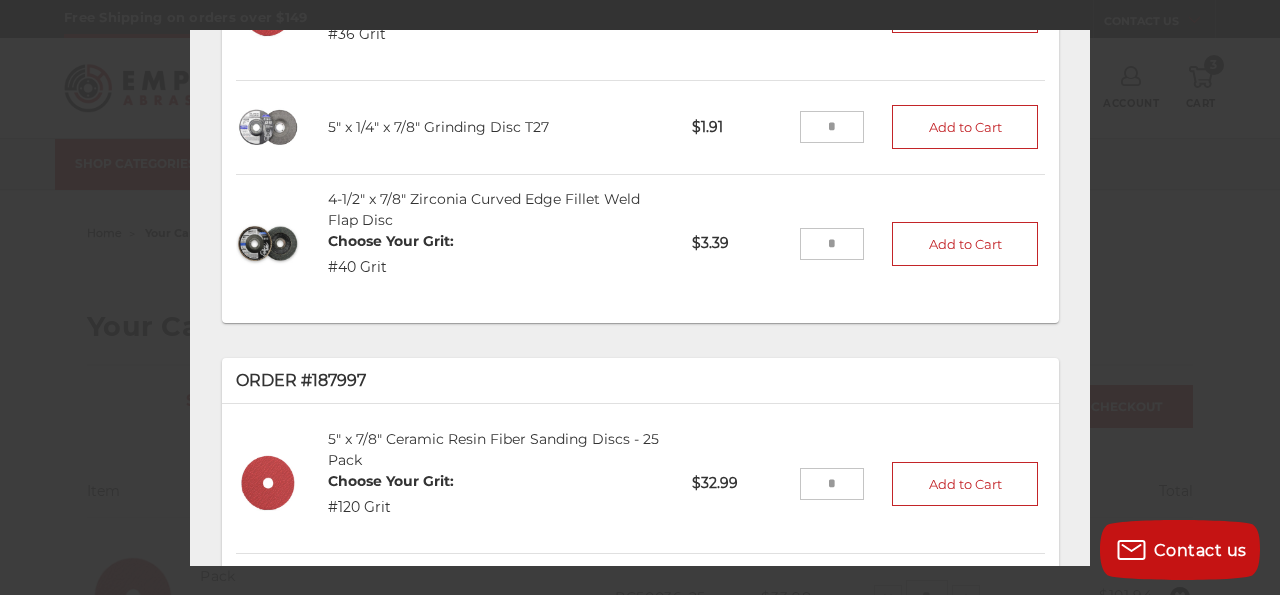 type on "*" 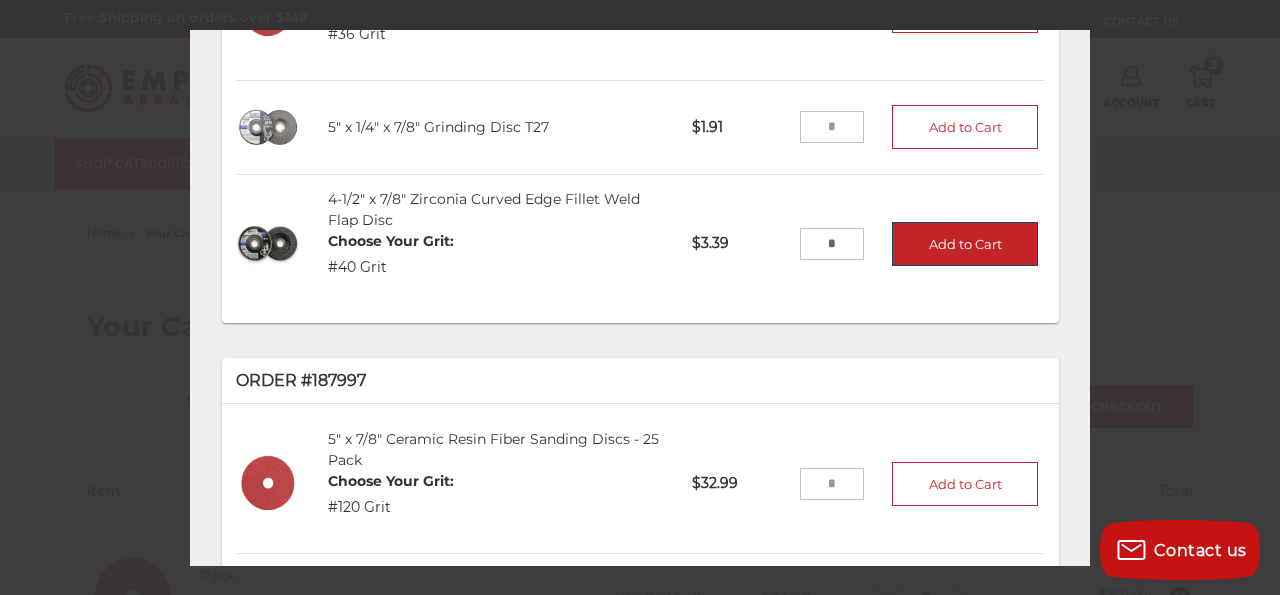 type on "*" 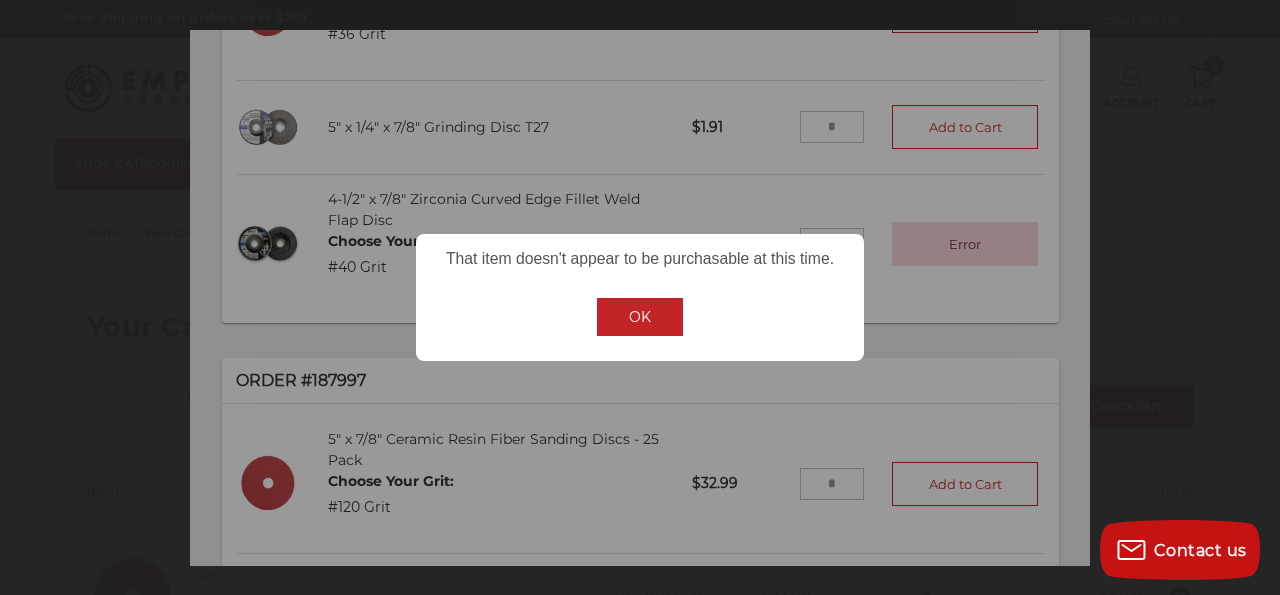 click on "OK" at bounding box center [640, 317] 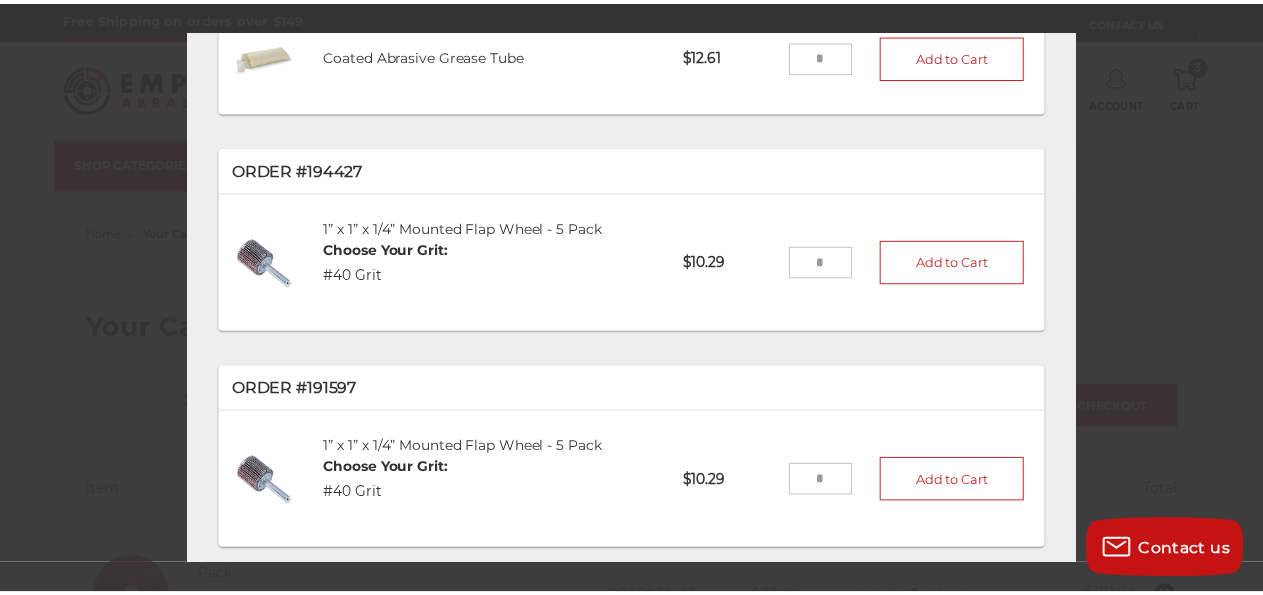 scroll, scrollTop: 0, scrollLeft: 0, axis: both 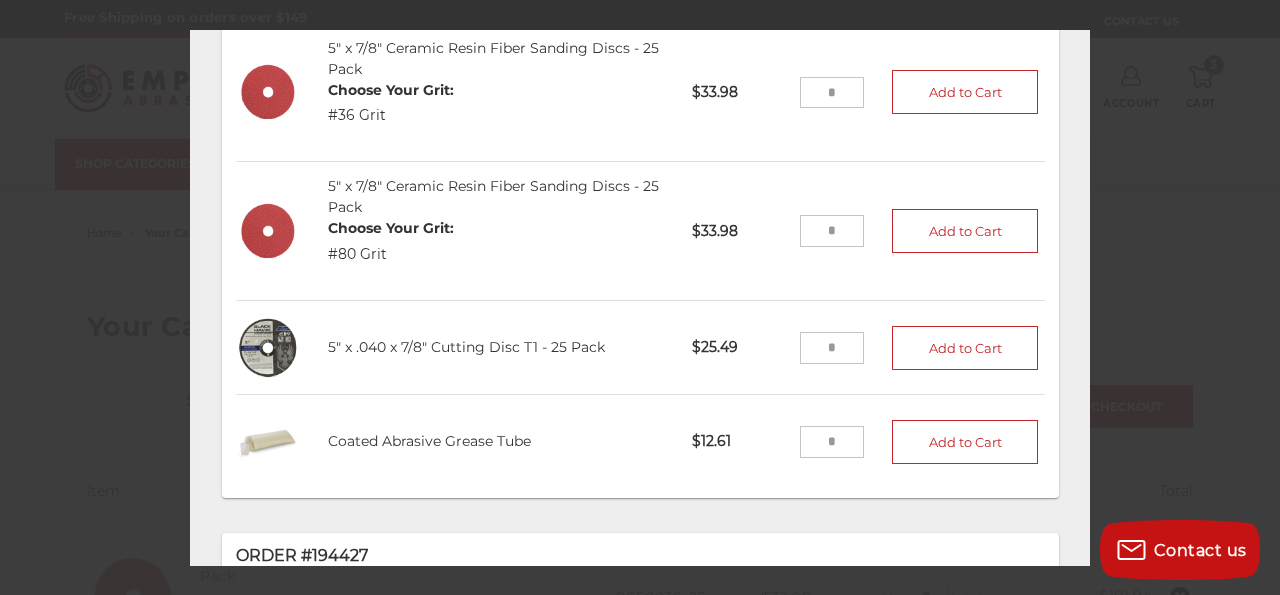 click at bounding box center [640, 297] 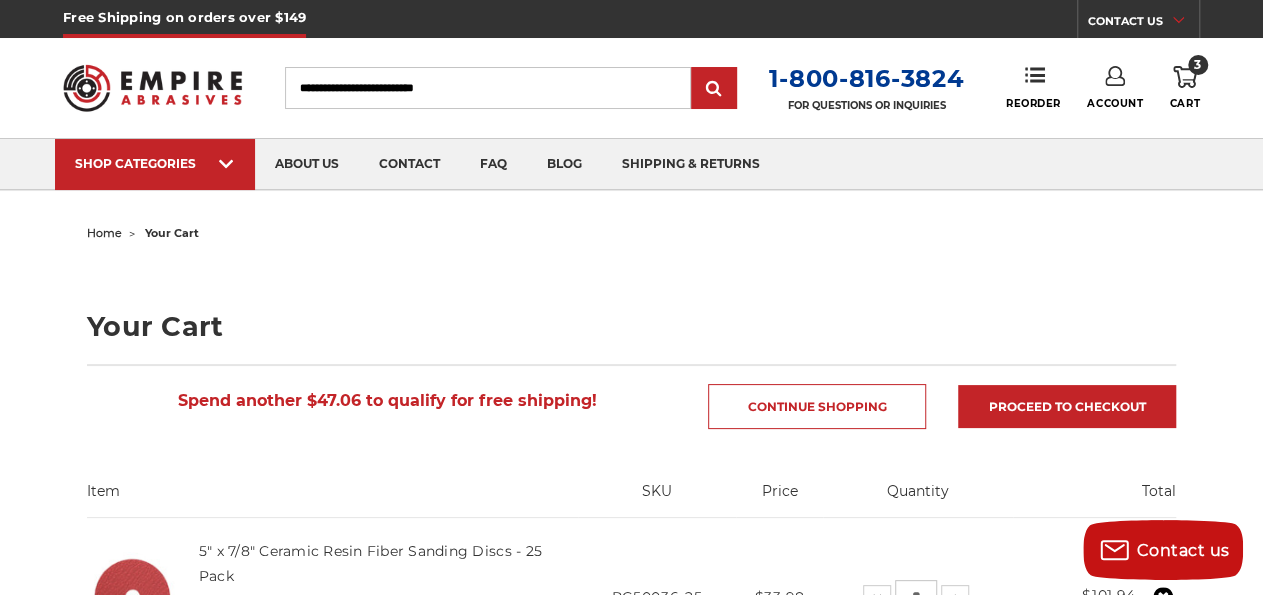 click on "Search" at bounding box center (488, 88) 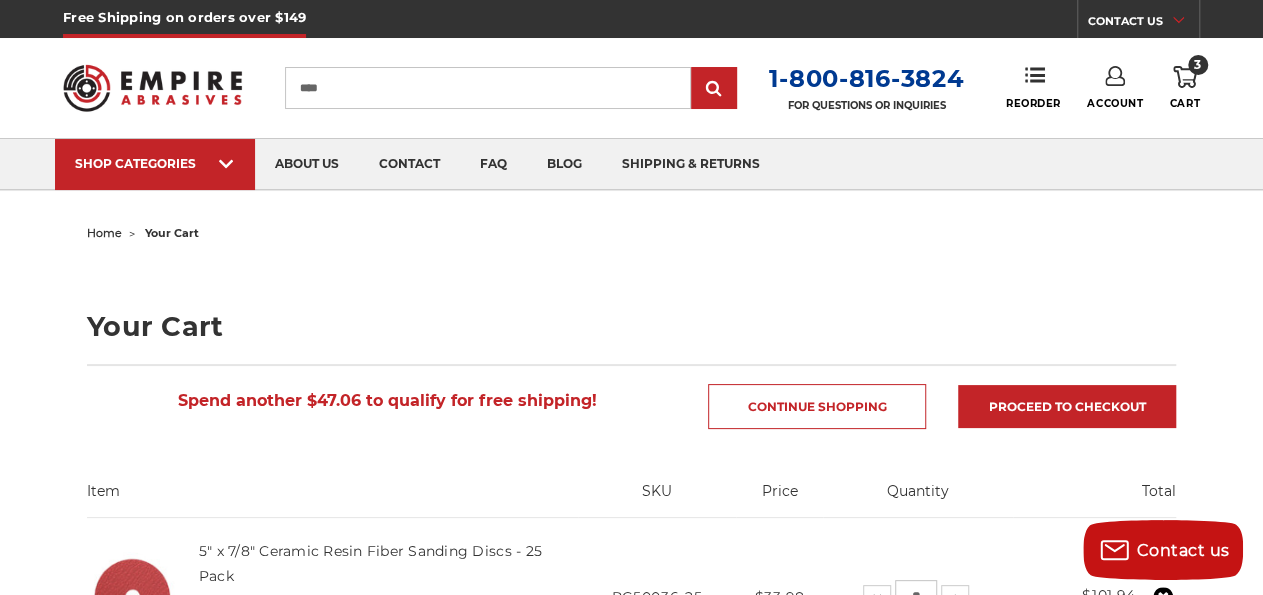 type on "****" 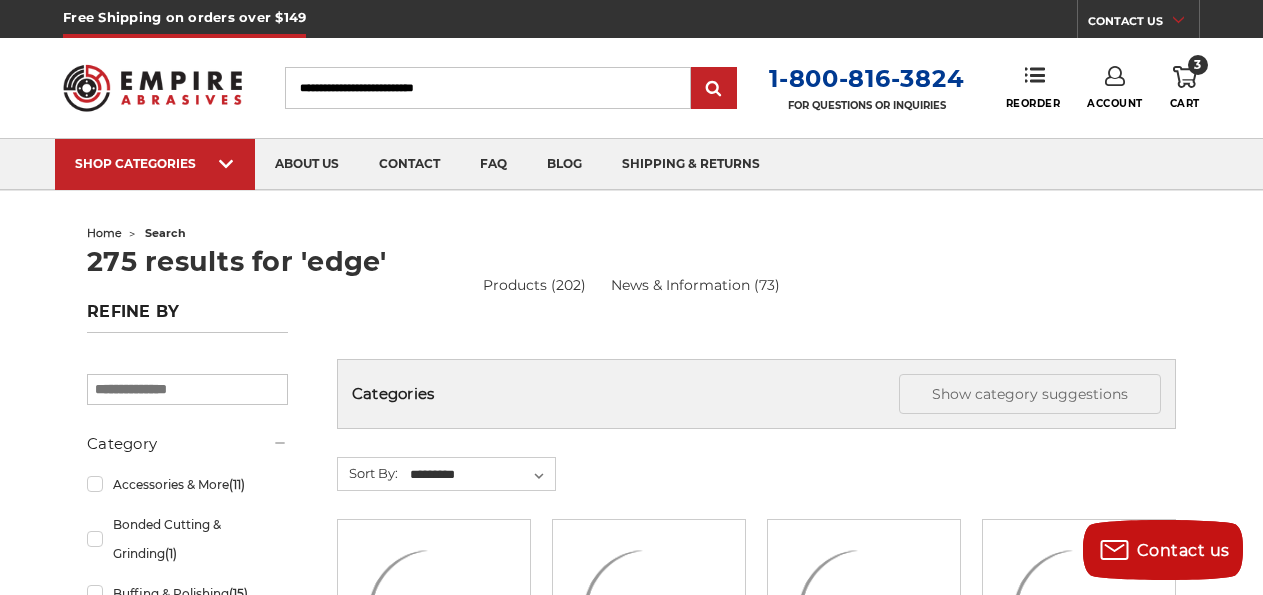 scroll, scrollTop: 0, scrollLeft: 0, axis: both 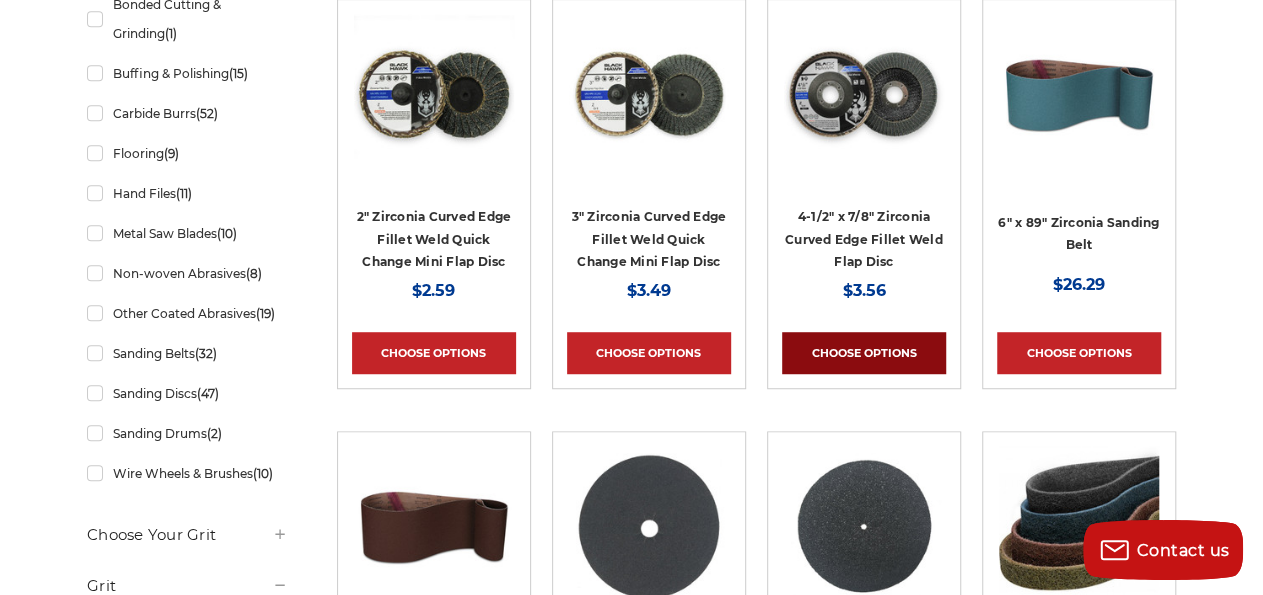 click on "Choose Options" at bounding box center [864, 353] 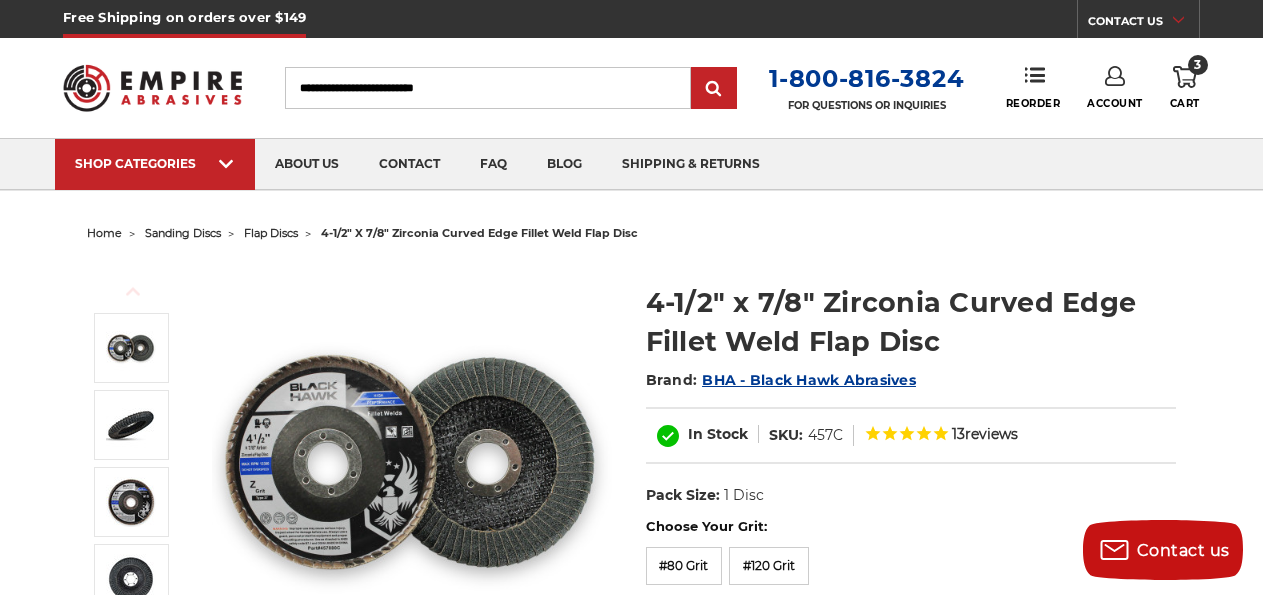 scroll, scrollTop: 104, scrollLeft: 0, axis: vertical 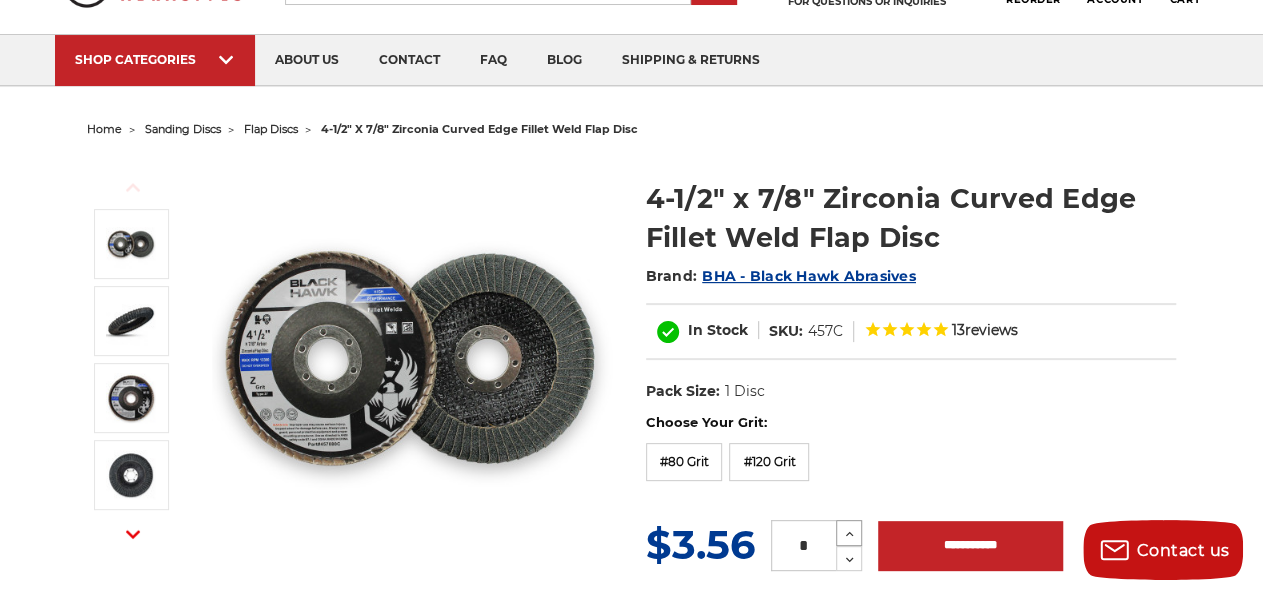 click 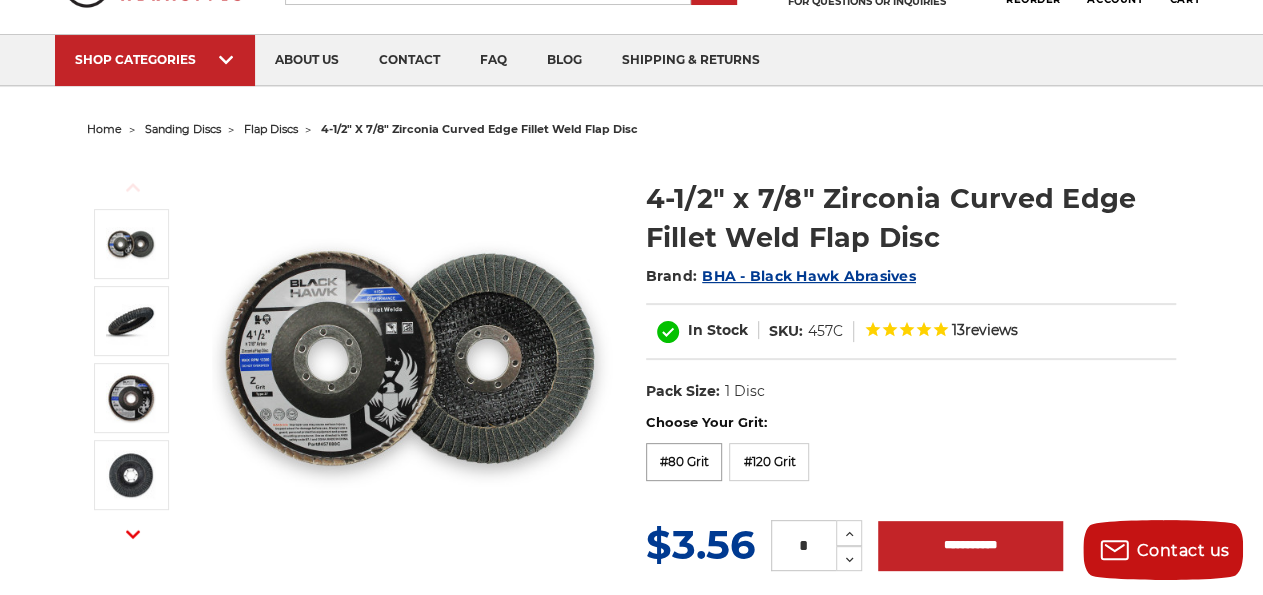 click on "#80 Grit" at bounding box center [684, 462] 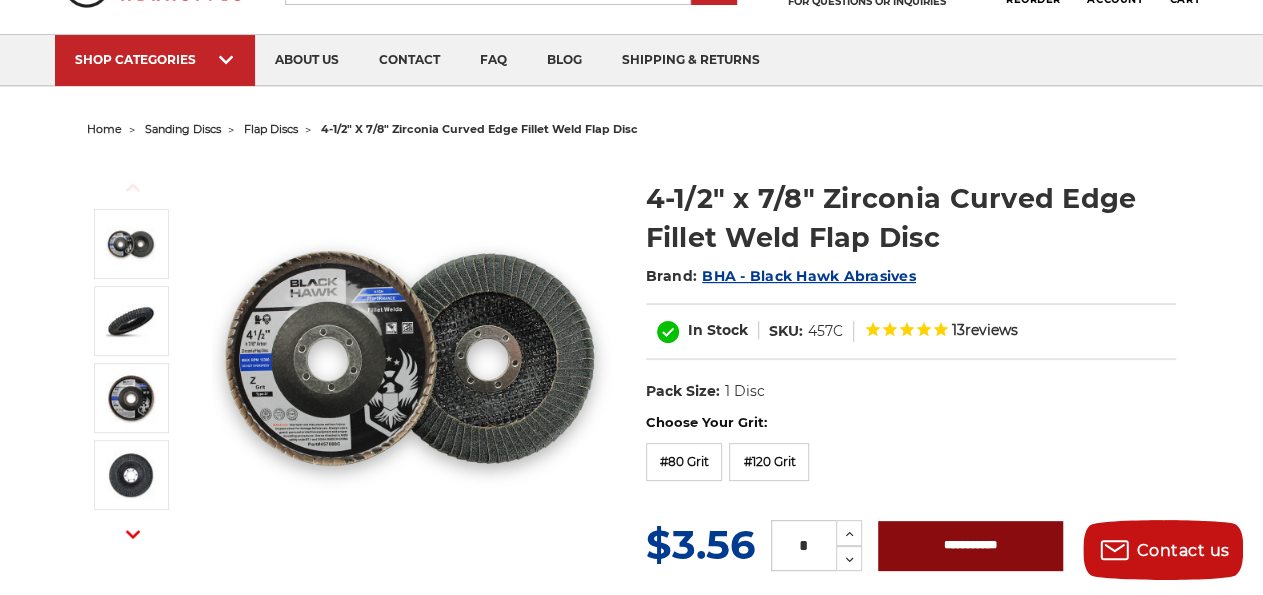 click on "**********" at bounding box center [970, 546] 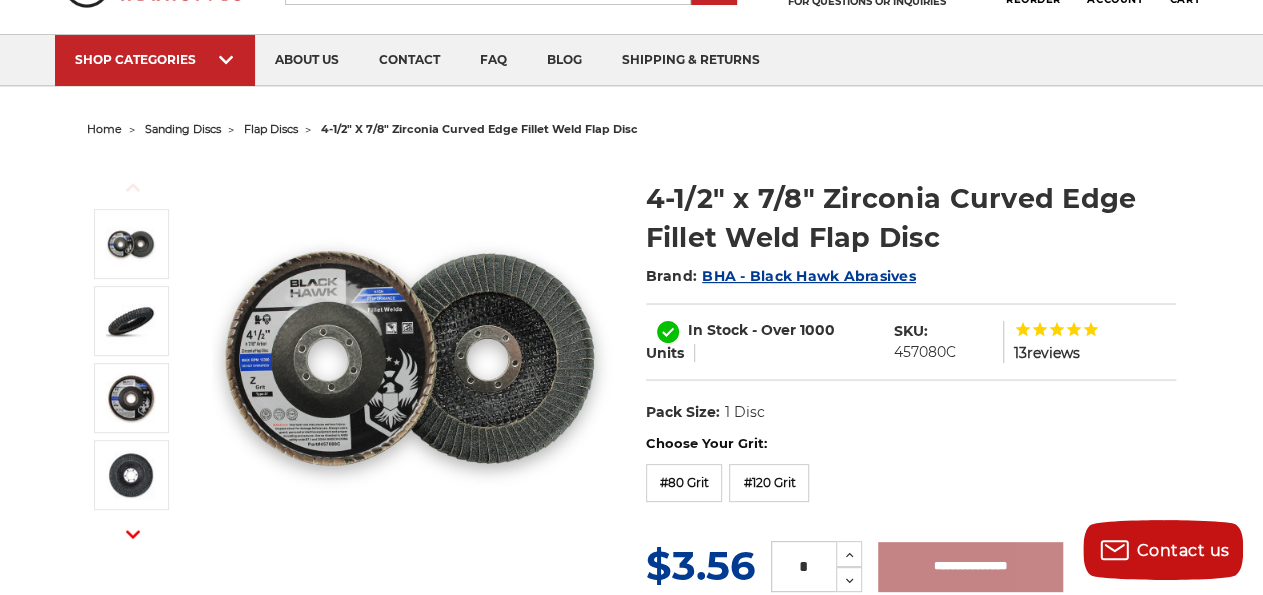 type on "**********" 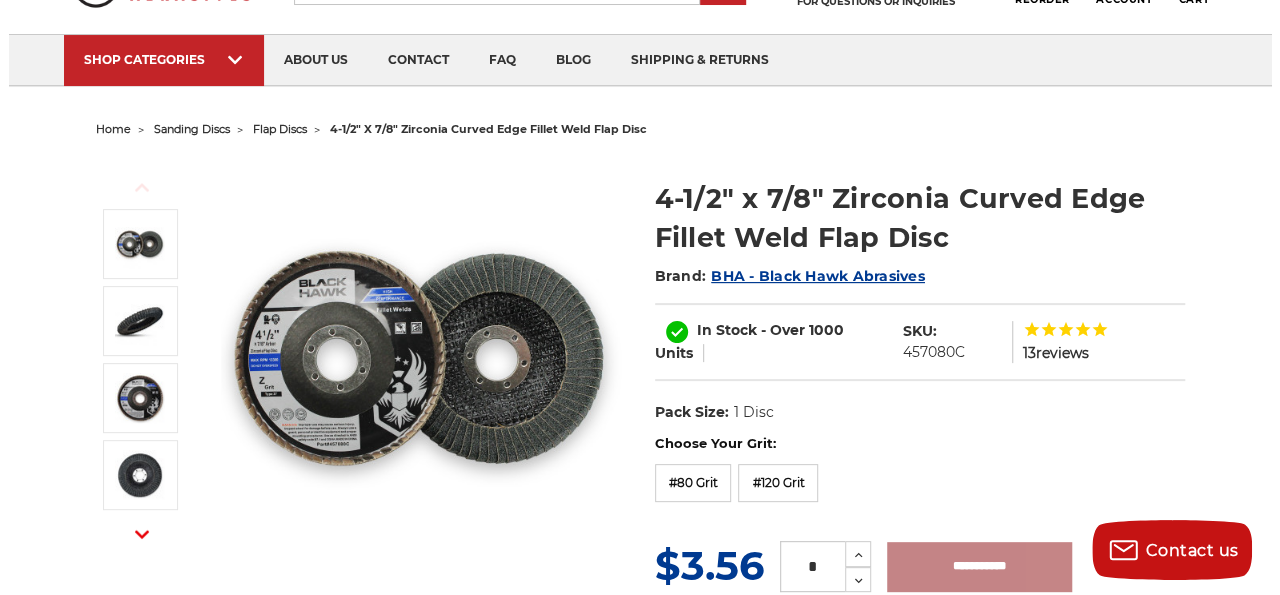 scroll, scrollTop: 103, scrollLeft: 0, axis: vertical 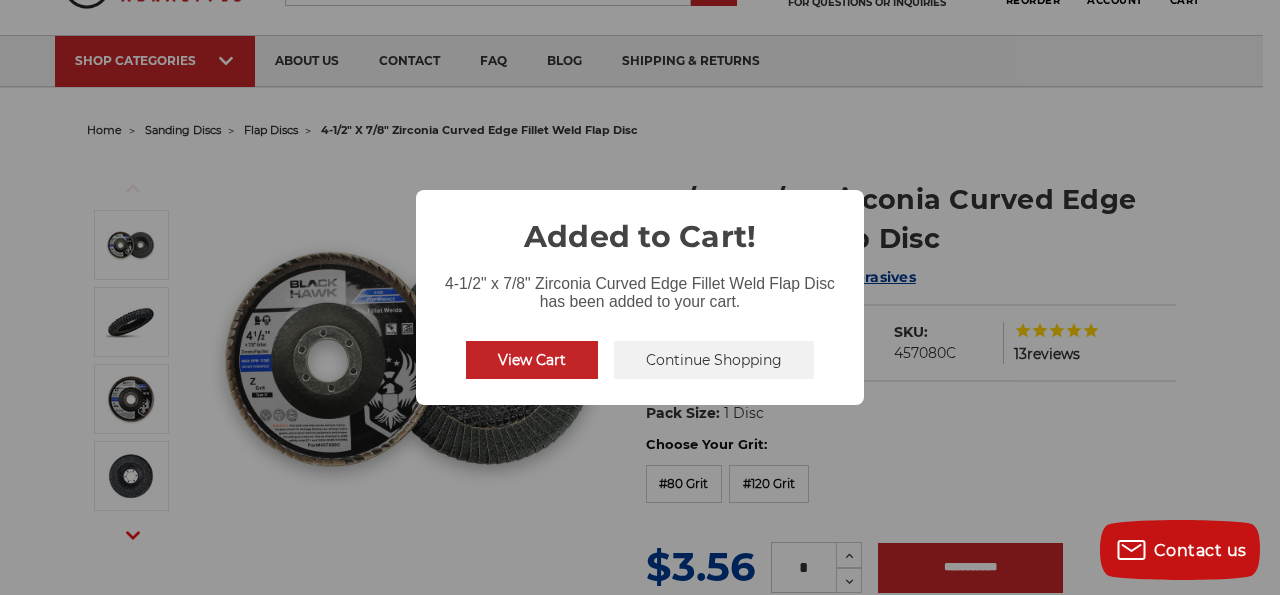 click on "View Cart" at bounding box center [532, 360] 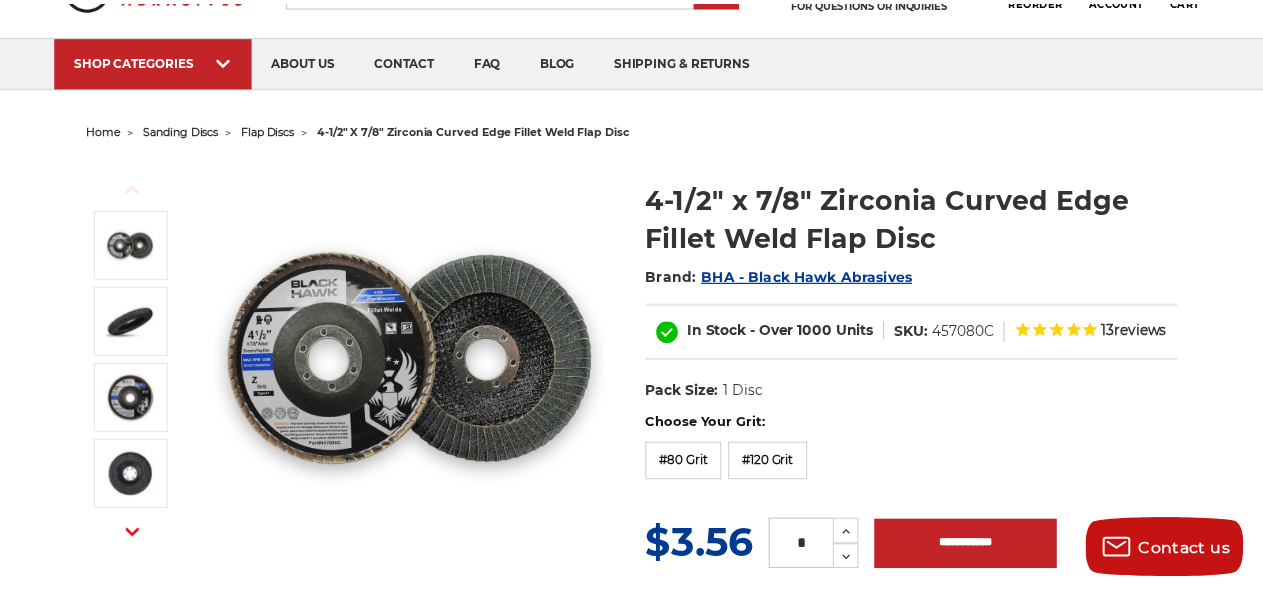 scroll, scrollTop: 102, scrollLeft: 0, axis: vertical 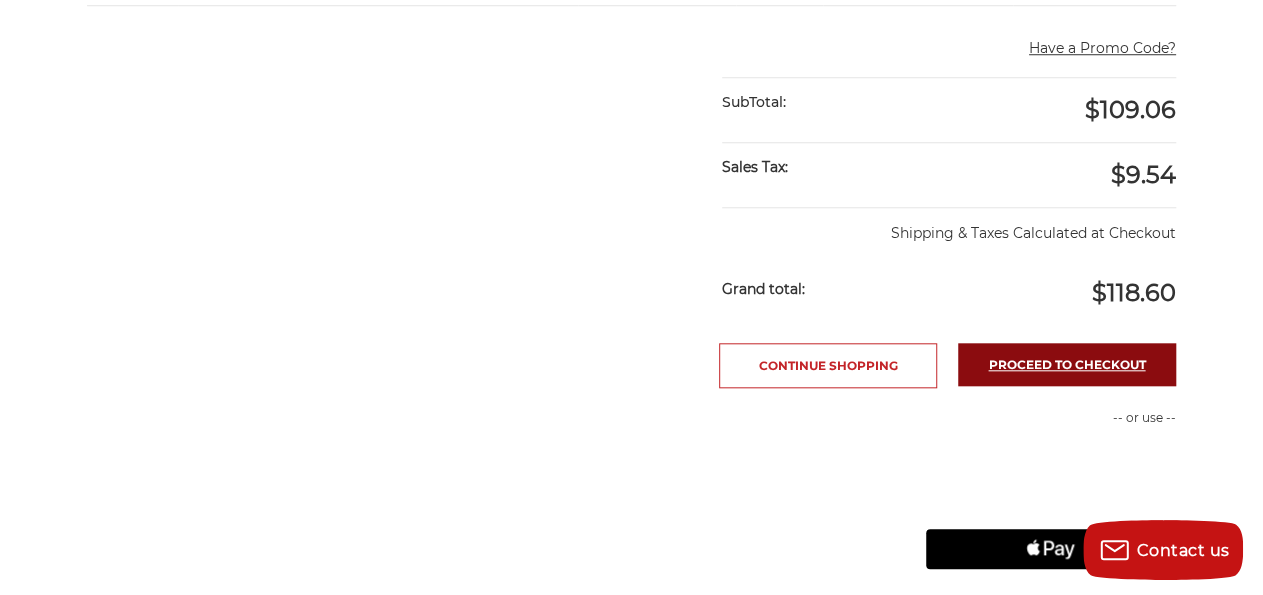 click on "Proceed to checkout" at bounding box center (1067, 364) 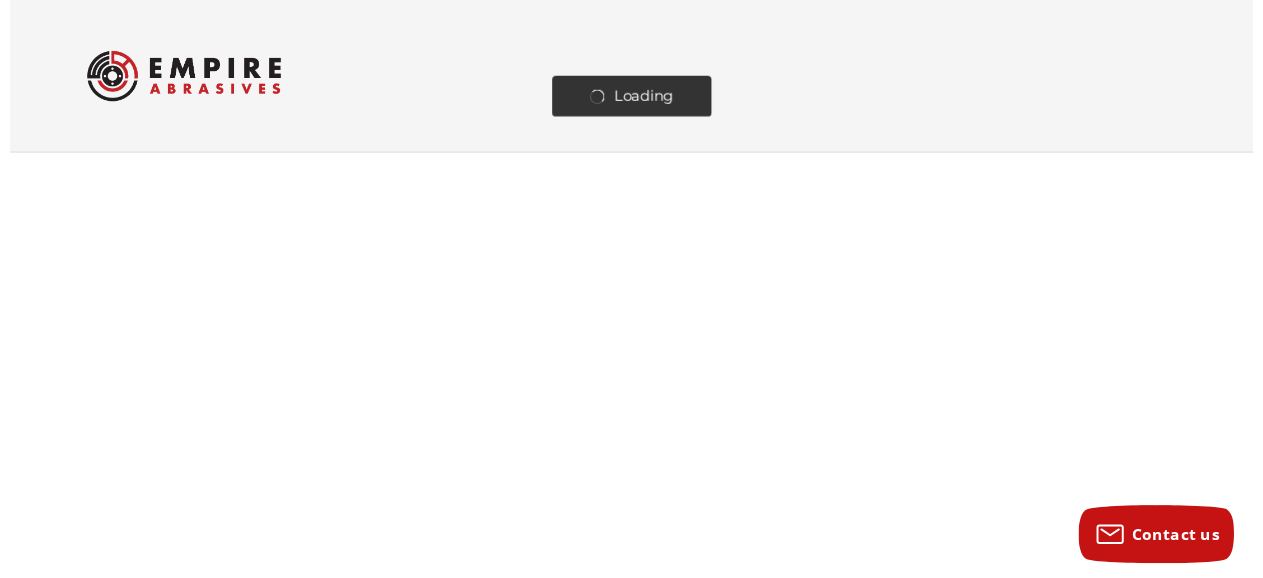 scroll, scrollTop: 0, scrollLeft: 0, axis: both 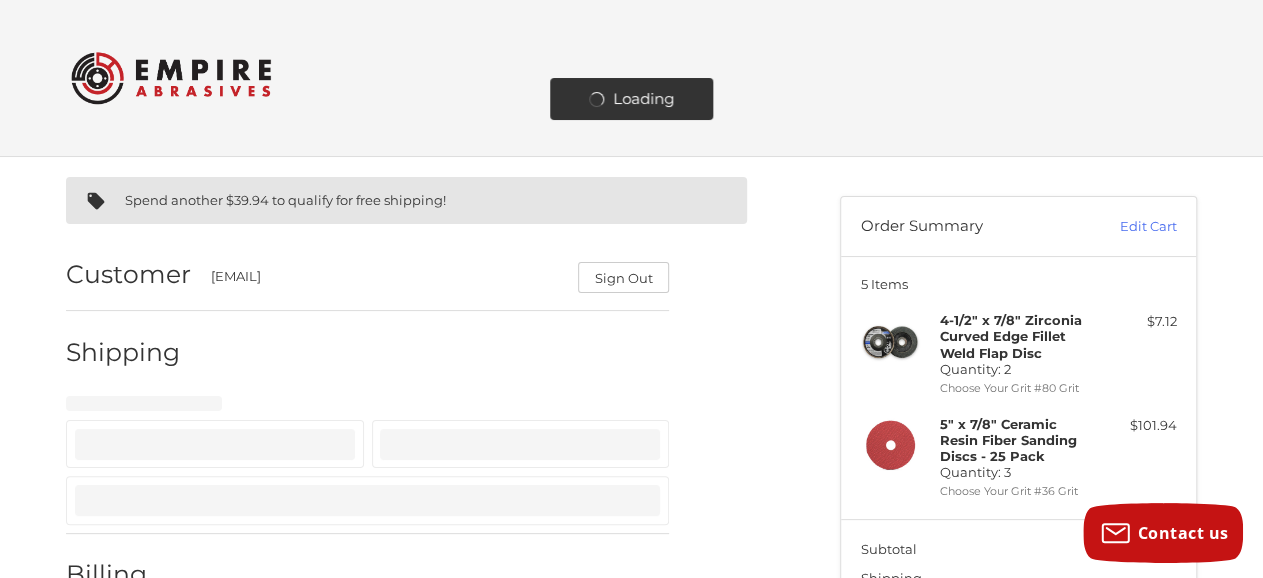 select on "**" 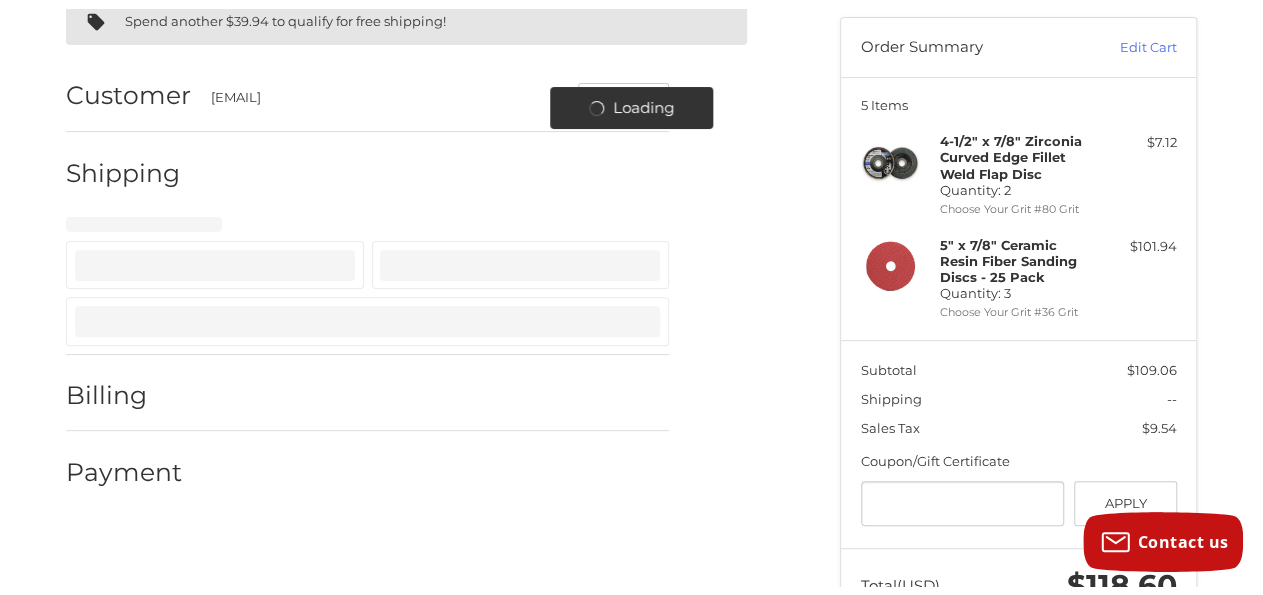 scroll, scrollTop: 190, scrollLeft: 0, axis: vertical 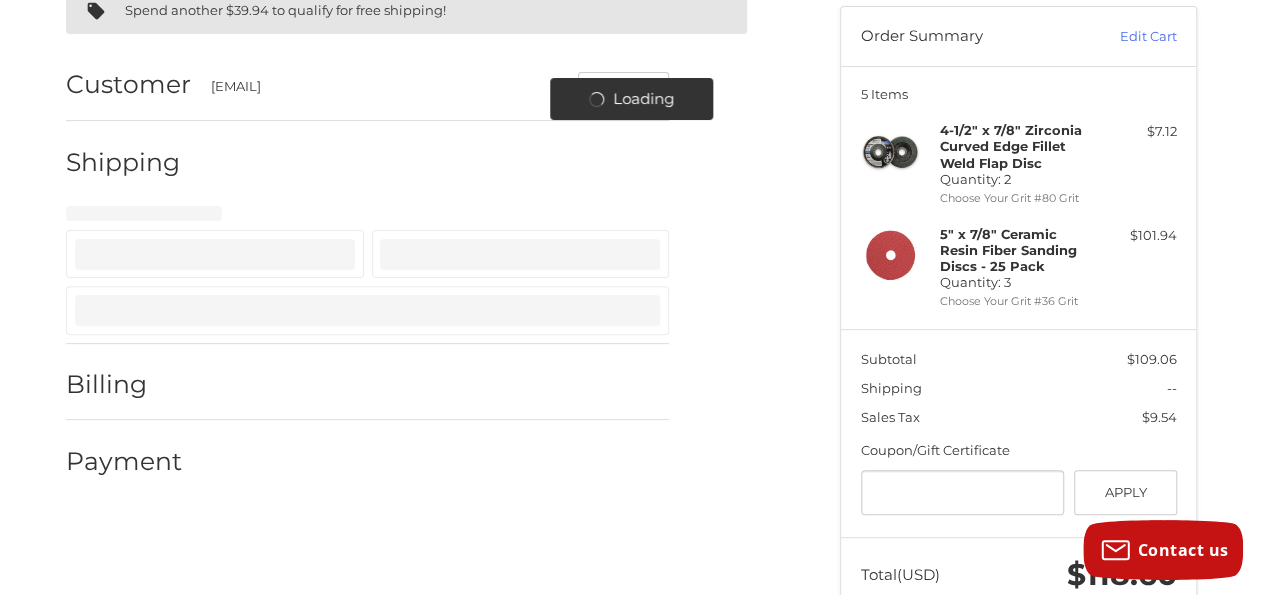 select on "**" 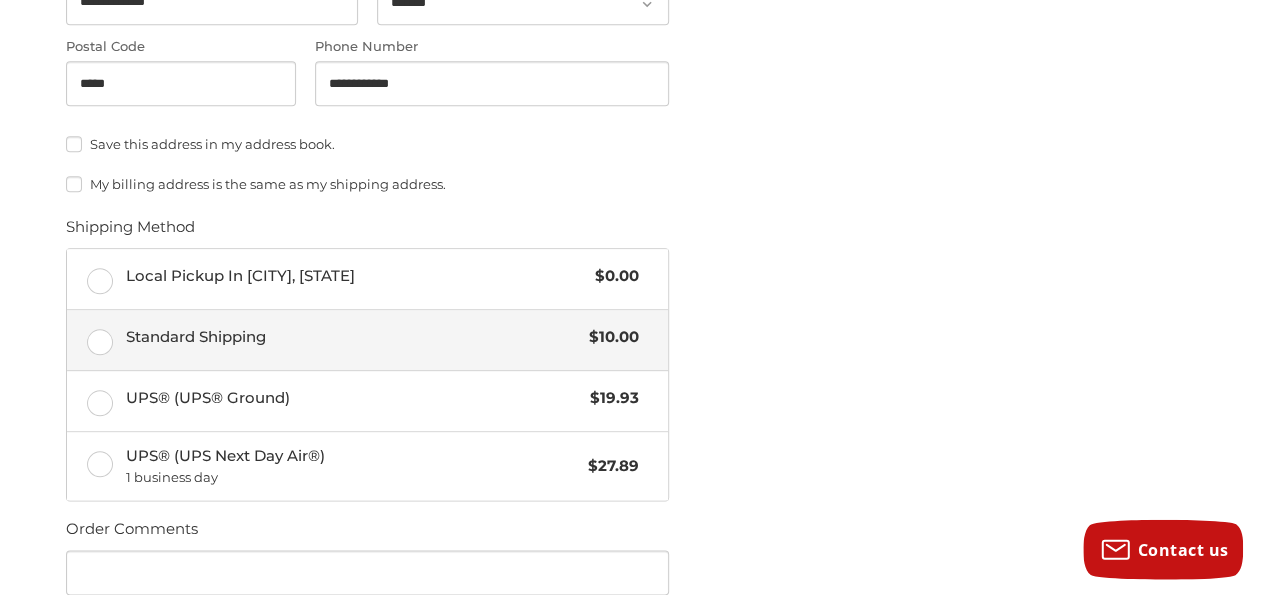 scroll, scrollTop: 1022, scrollLeft: 0, axis: vertical 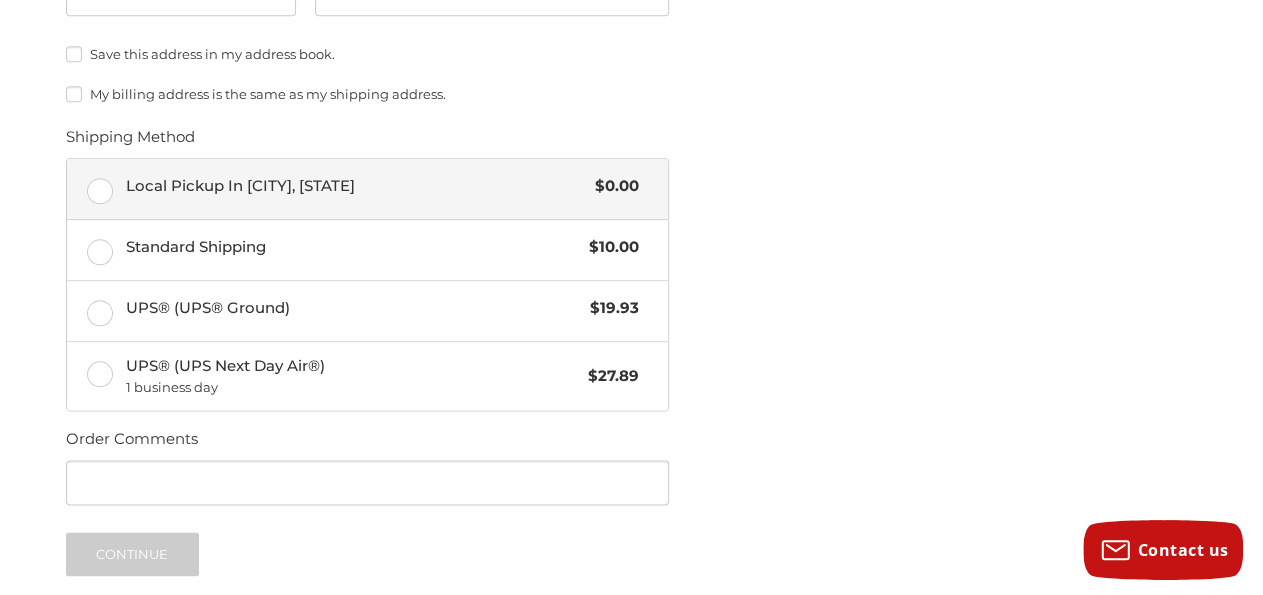 click on "Local Pickup In [CITY], [STATE]" at bounding box center [356, 186] 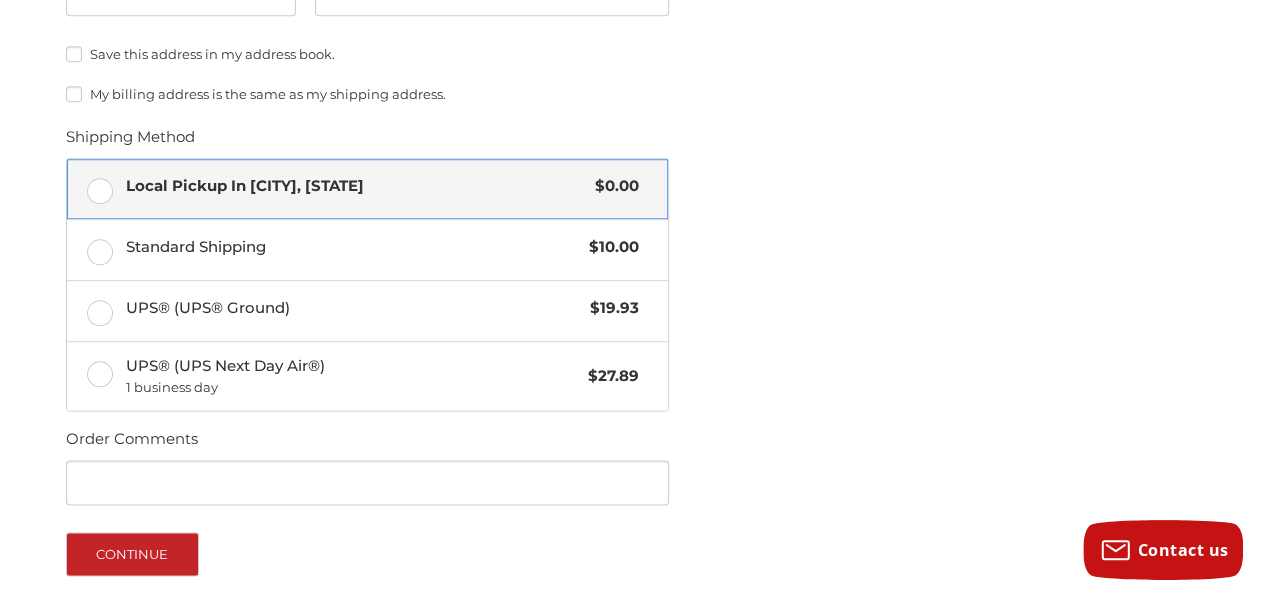 scroll, scrollTop: 1195, scrollLeft: 0, axis: vertical 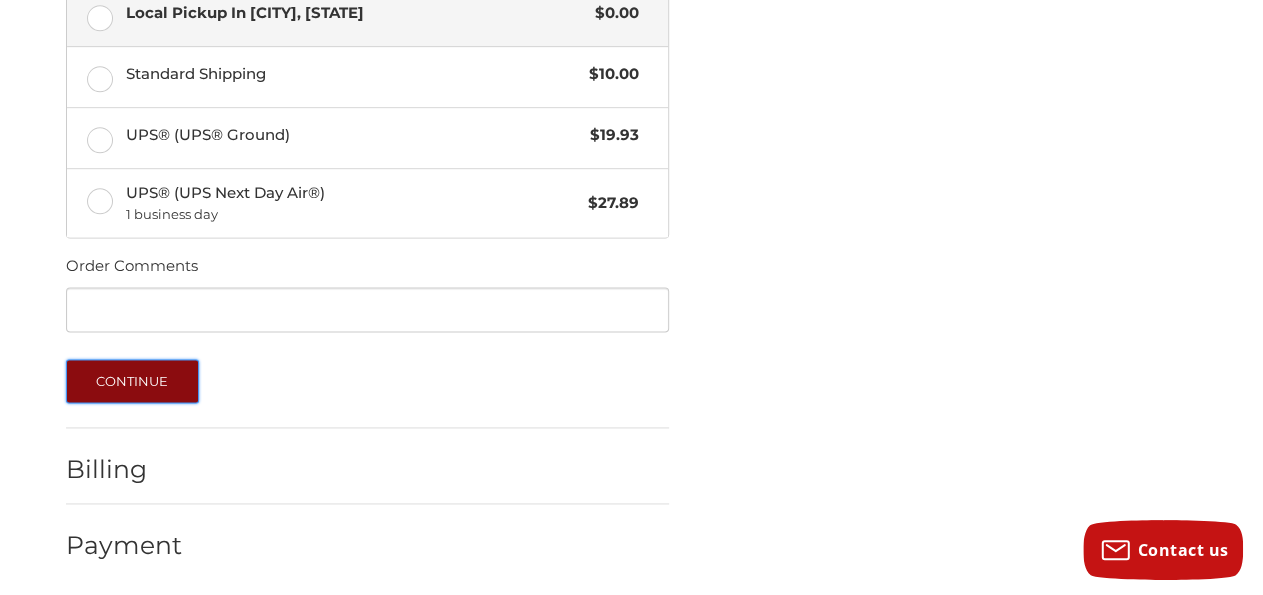 click on "Continue" at bounding box center (132, 381) 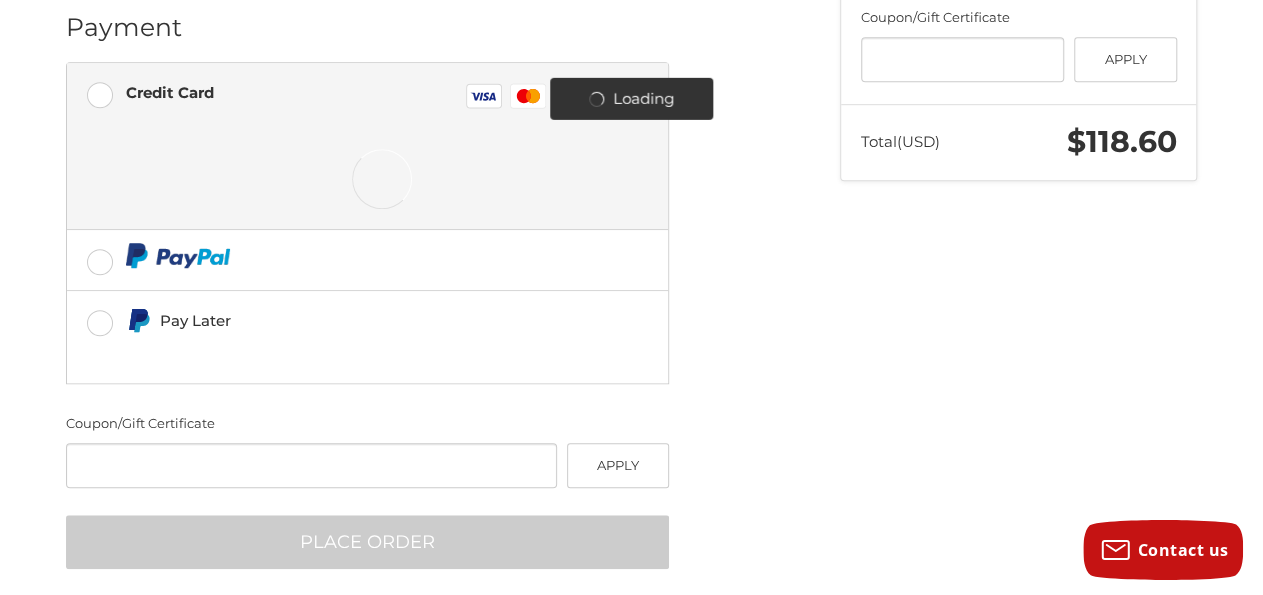 scroll, scrollTop: 637, scrollLeft: 0, axis: vertical 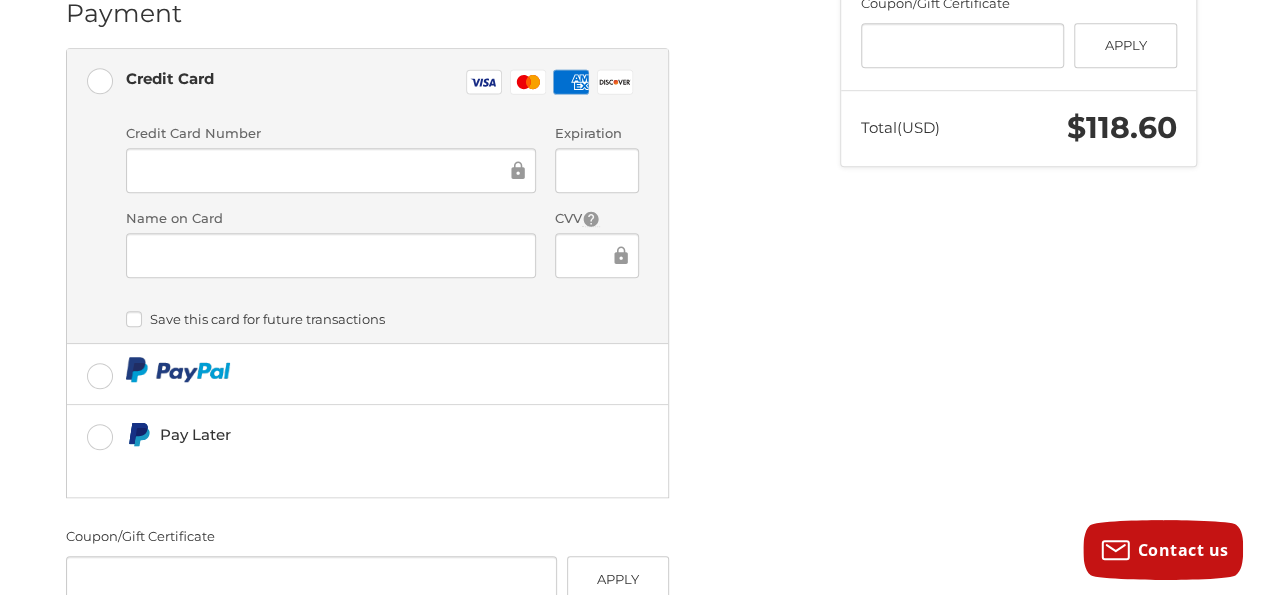 click on "Credit Card Number" at bounding box center [331, 160] 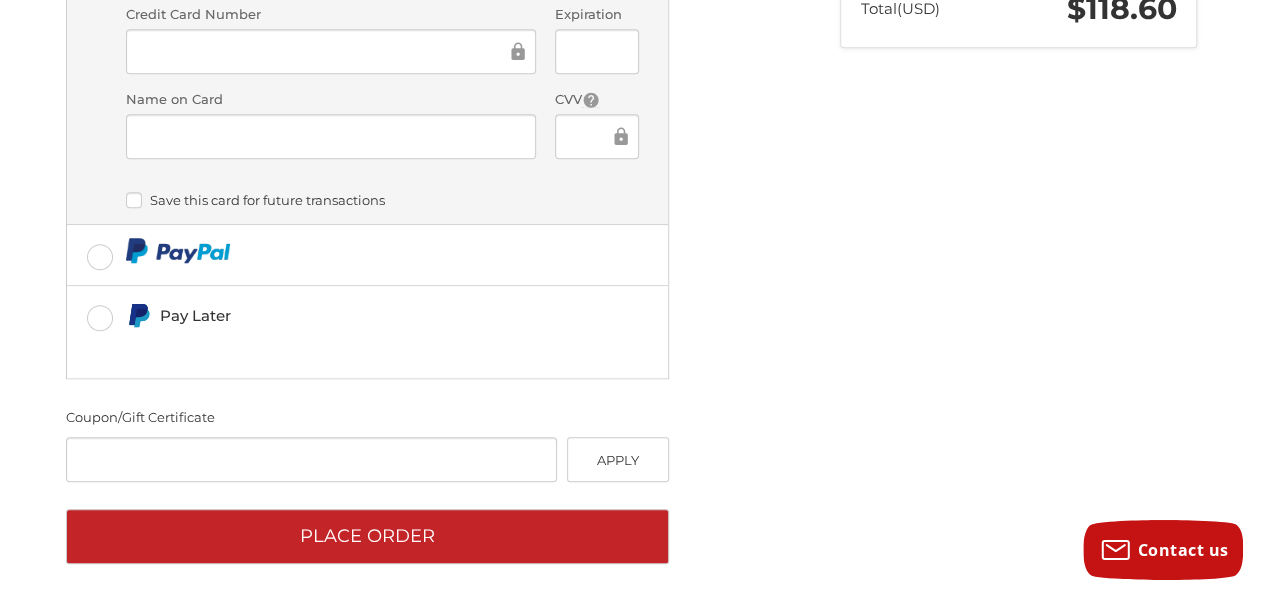 scroll, scrollTop: 766, scrollLeft: 0, axis: vertical 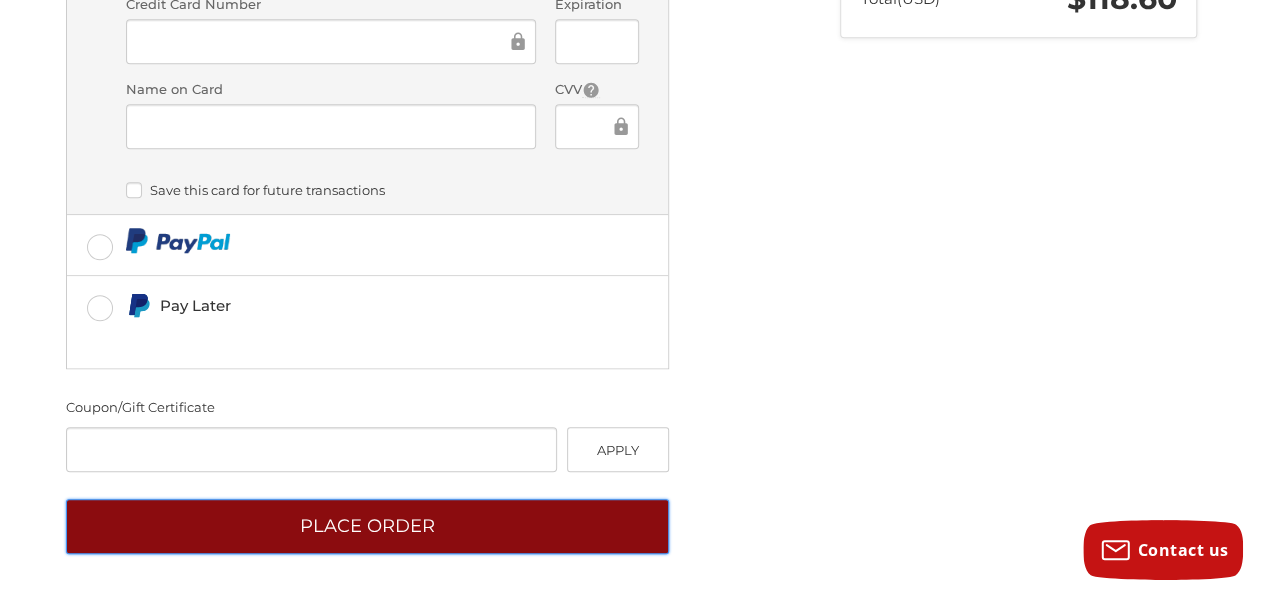 click on "Place Order" at bounding box center (367, 526) 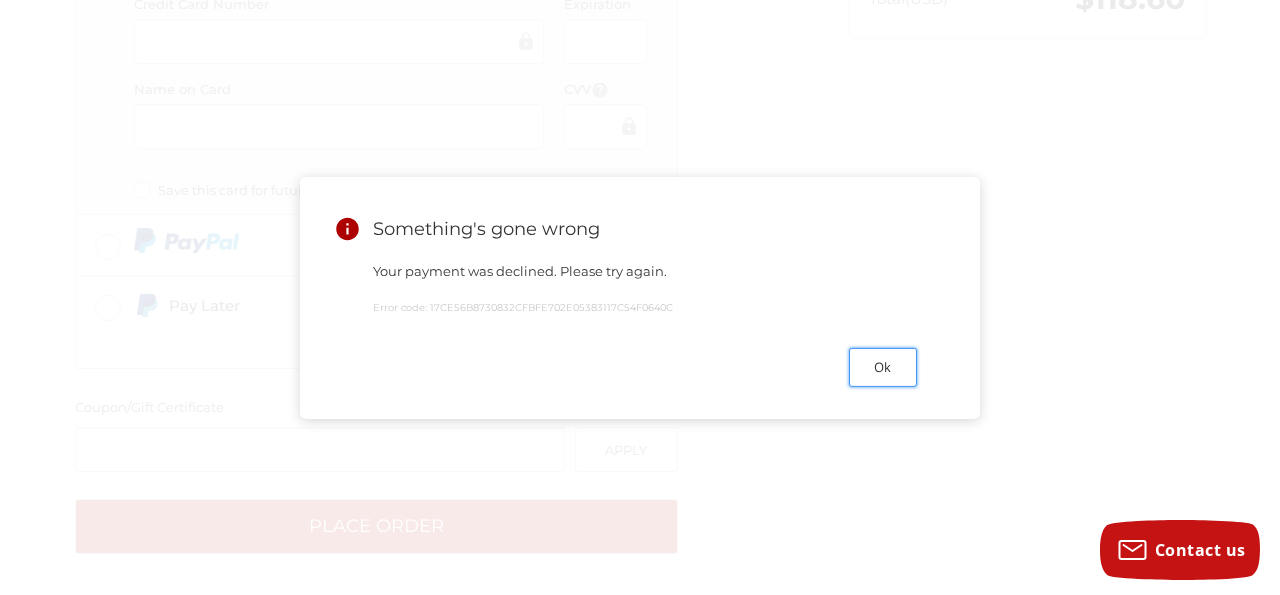 click on "Ok" at bounding box center [883, 367] 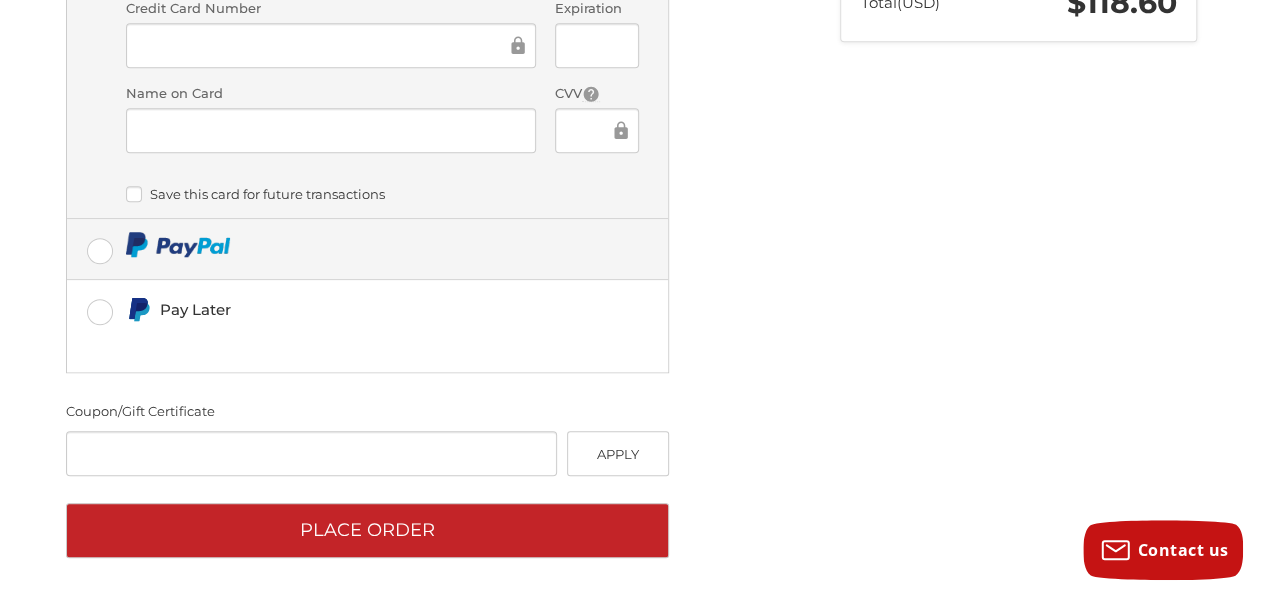 scroll, scrollTop: 766, scrollLeft: 0, axis: vertical 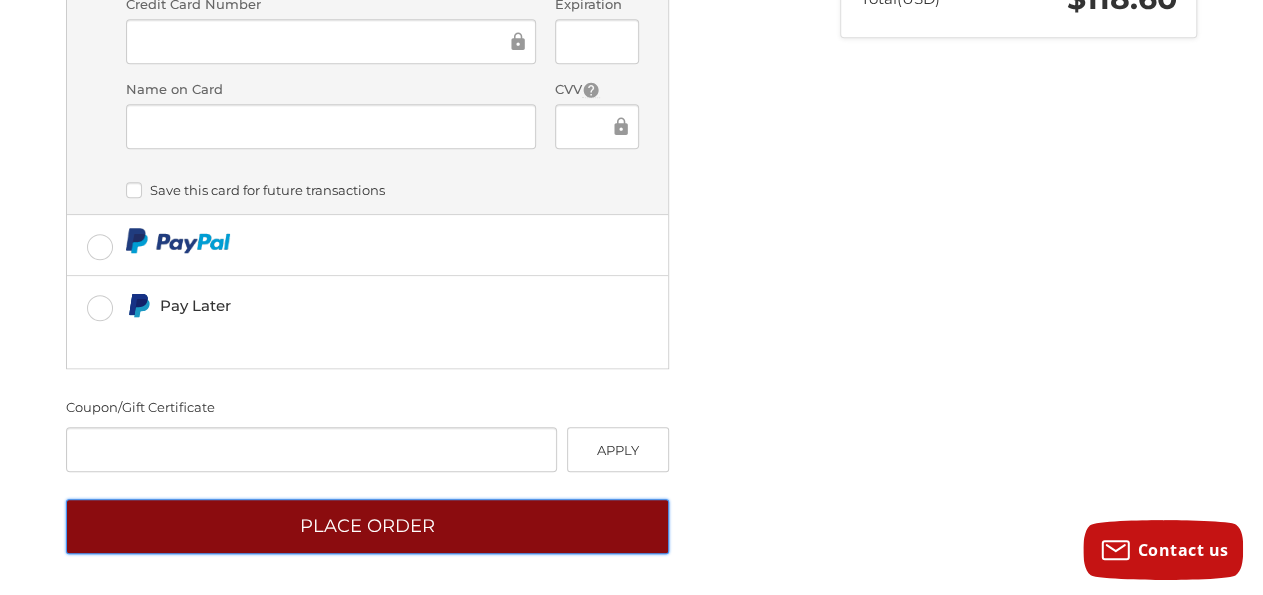 click on "Place Order" at bounding box center [367, 526] 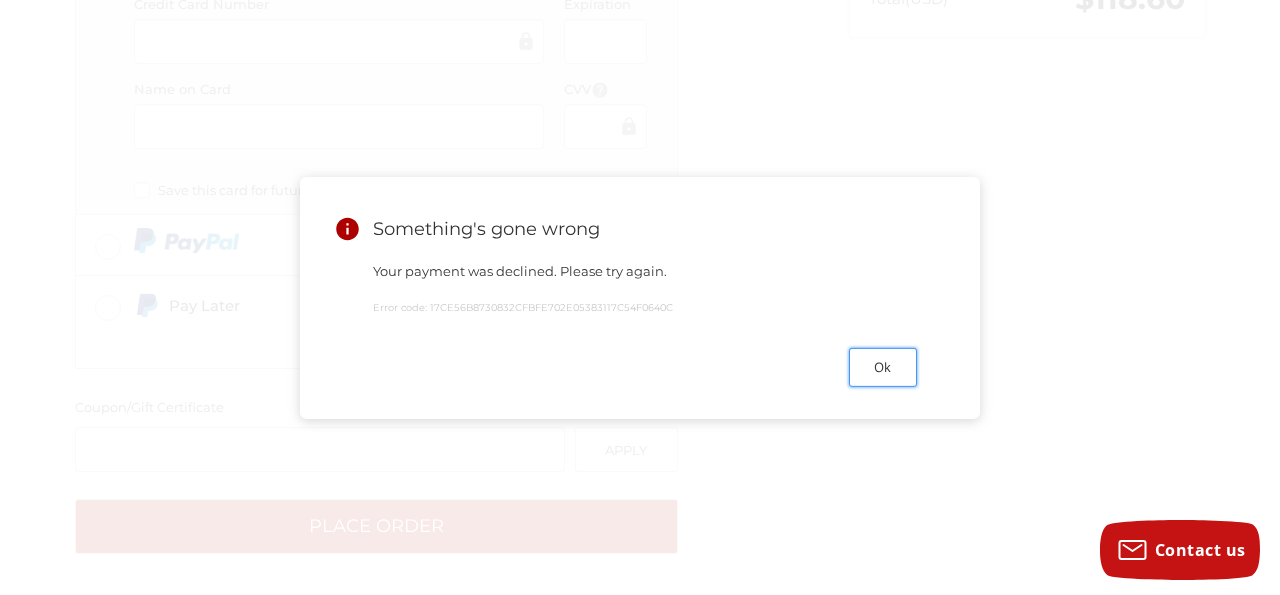 click on "Ok" at bounding box center (883, 367) 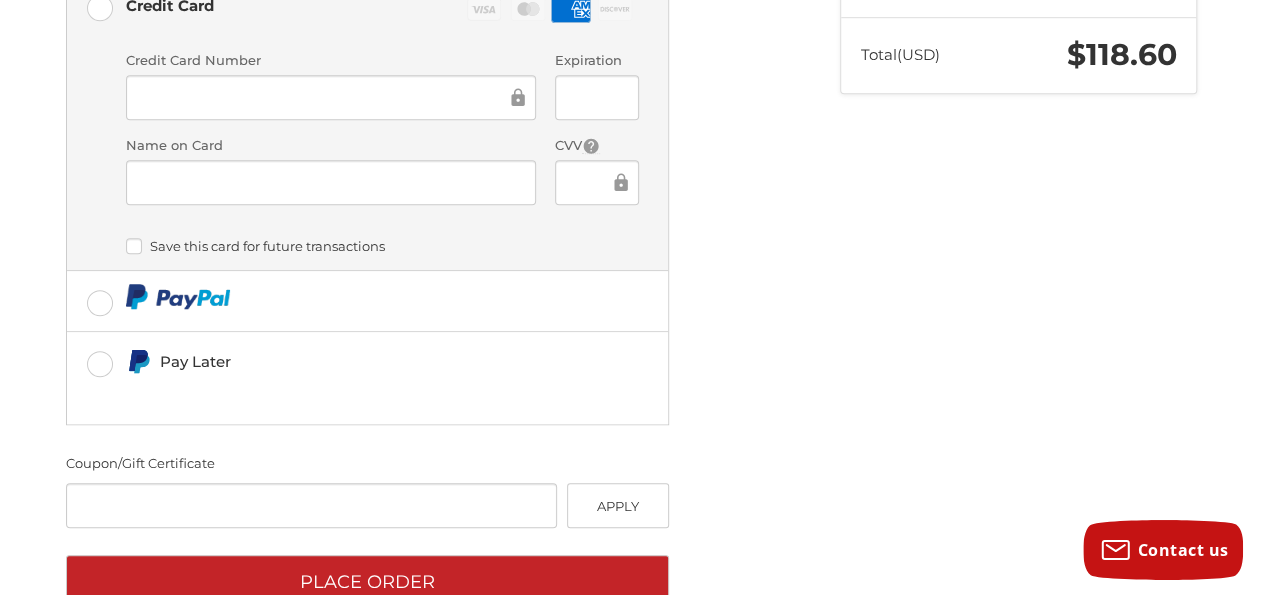 scroll, scrollTop: 558, scrollLeft: 0, axis: vertical 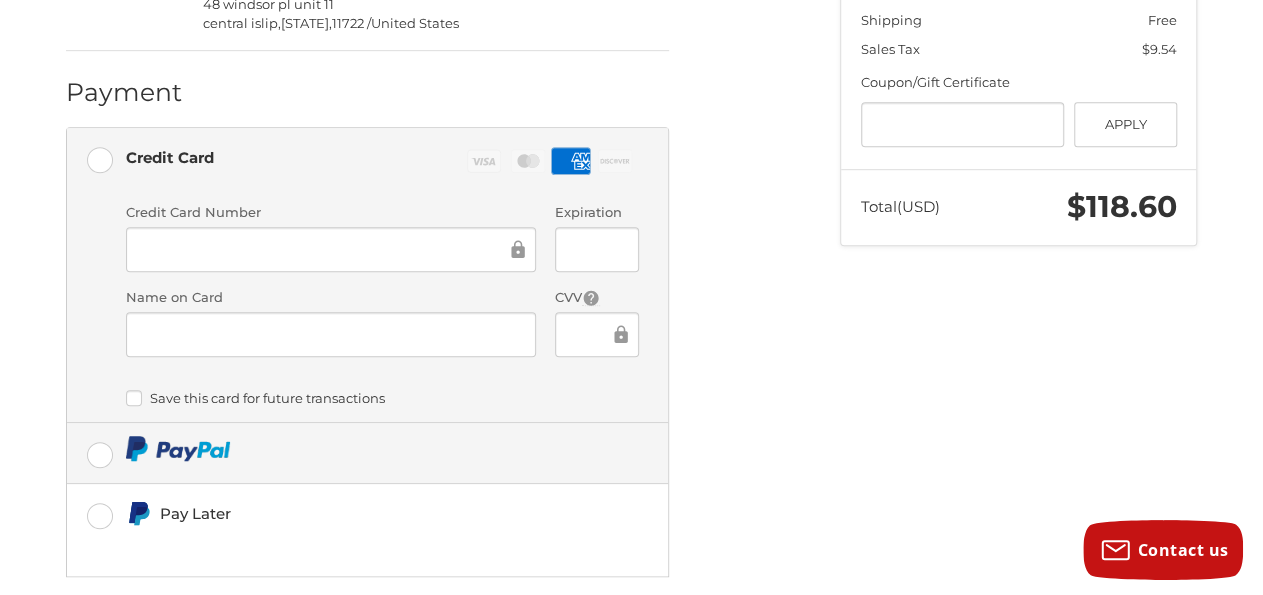 click at bounding box center [367, 453] 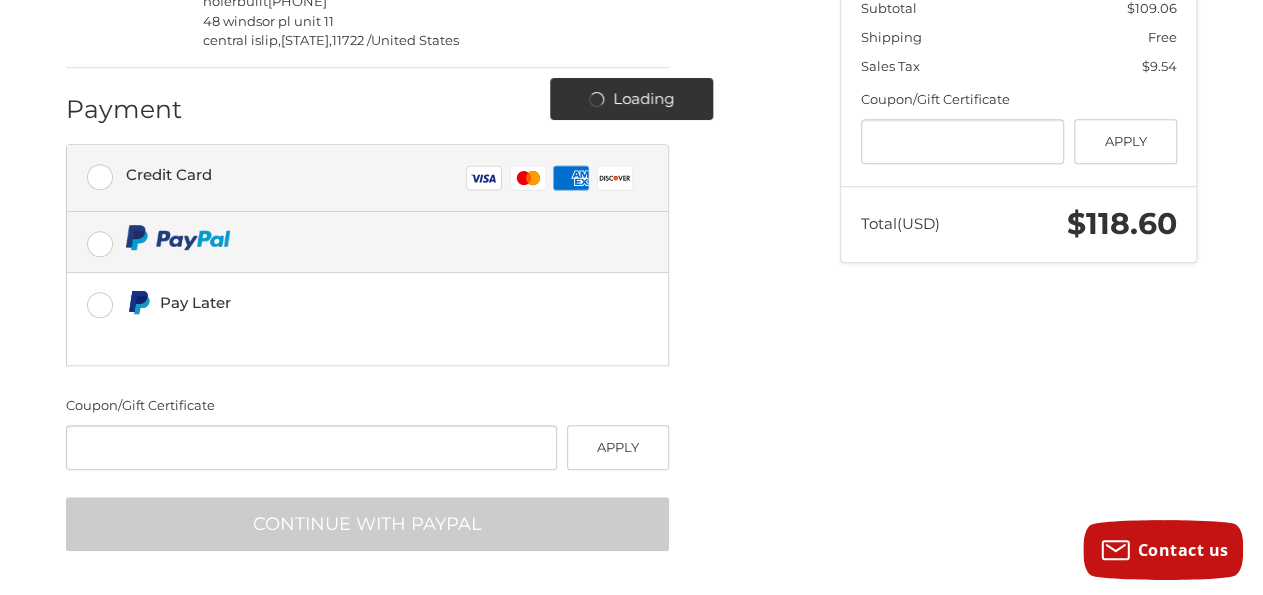 scroll, scrollTop: 537, scrollLeft: 0, axis: vertical 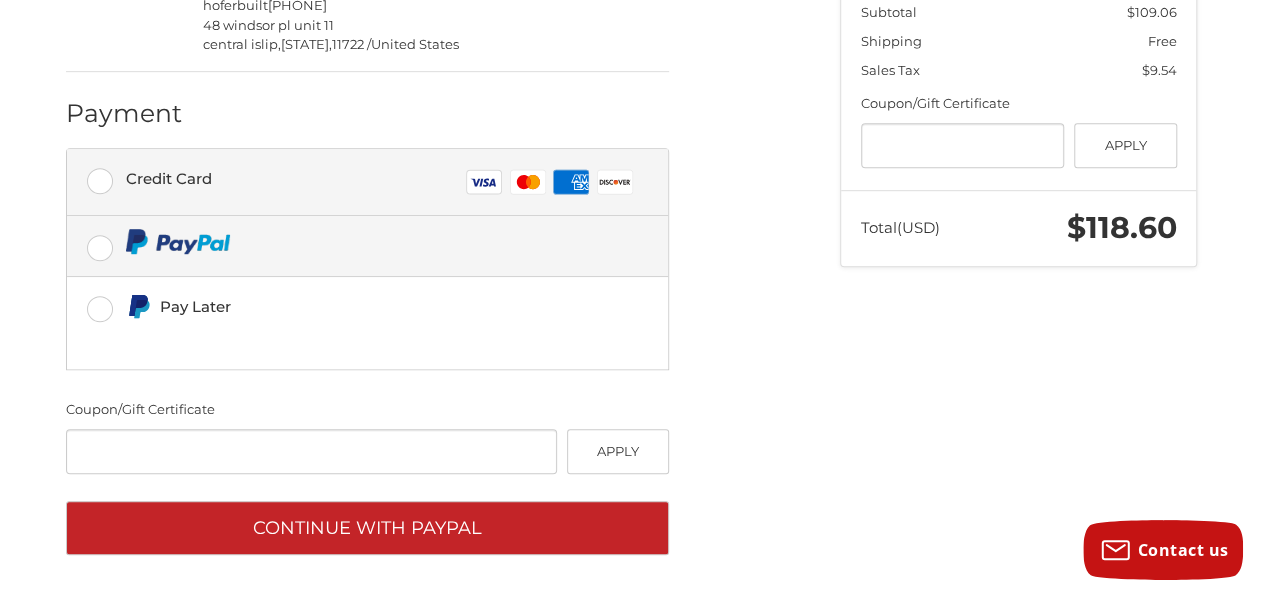 click on "Credit Card Visa Master Amex Discover" at bounding box center (367, 182) 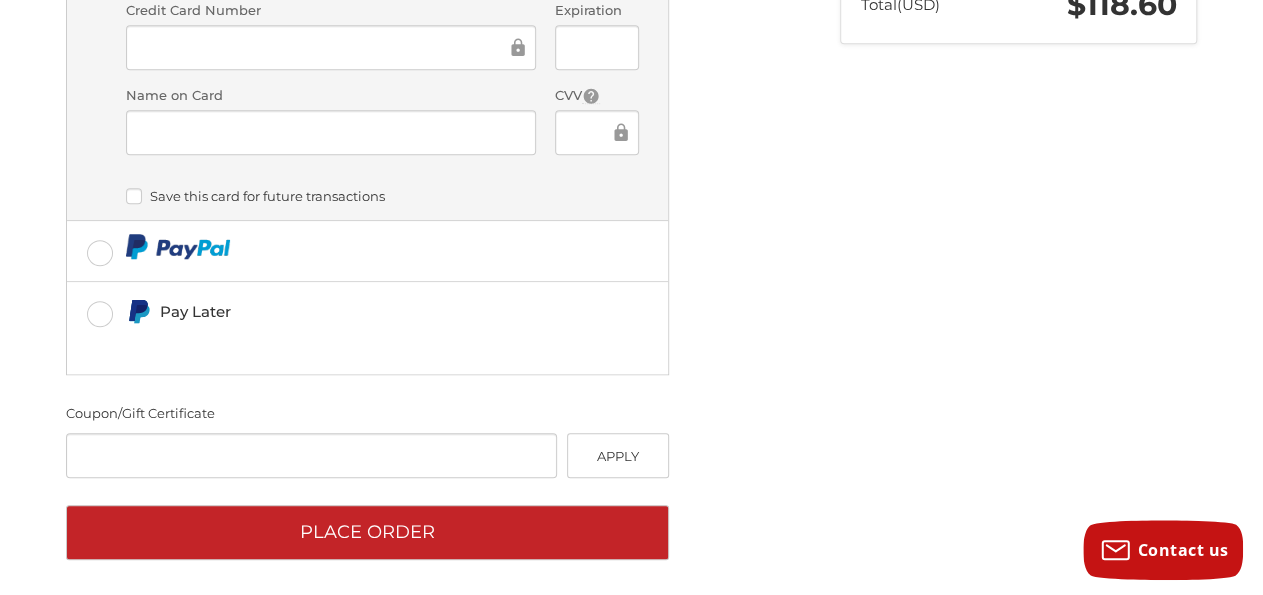 scroll, scrollTop: 766, scrollLeft: 0, axis: vertical 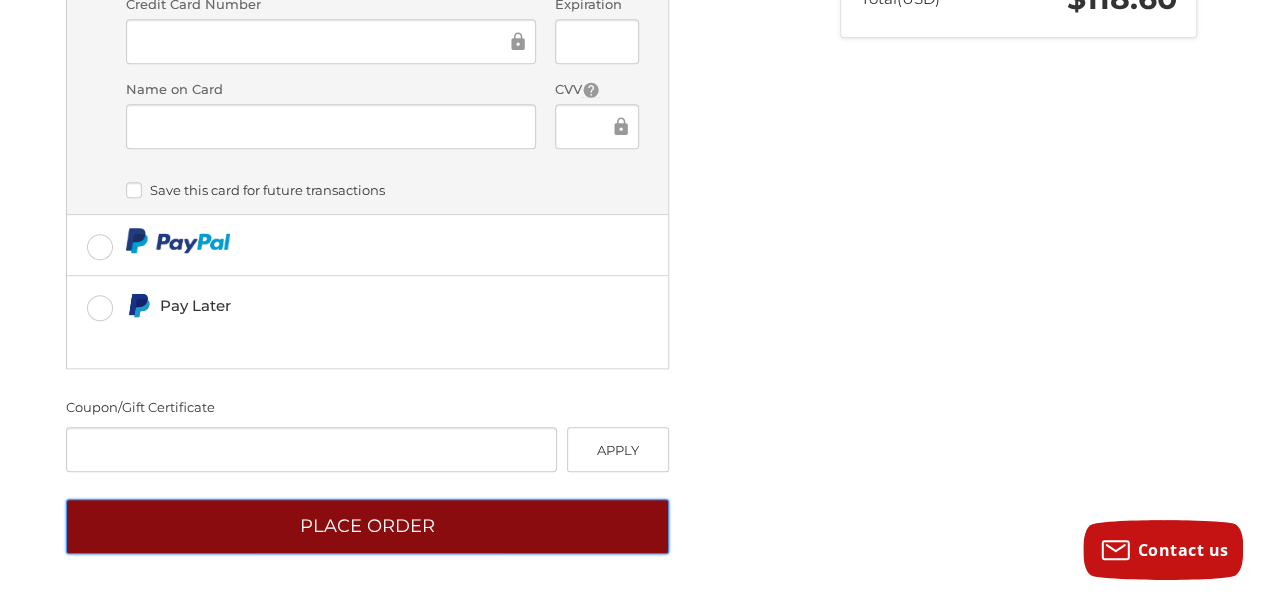 click on "Place Order" at bounding box center [367, 526] 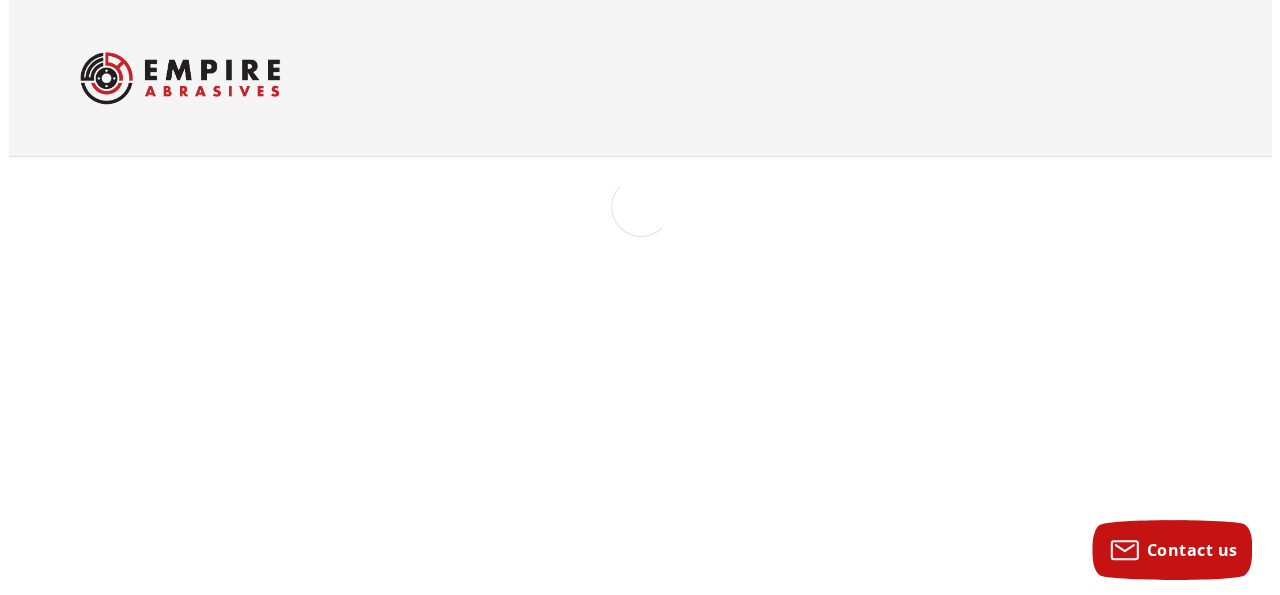 scroll, scrollTop: 0, scrollLeft: 0, axis: both 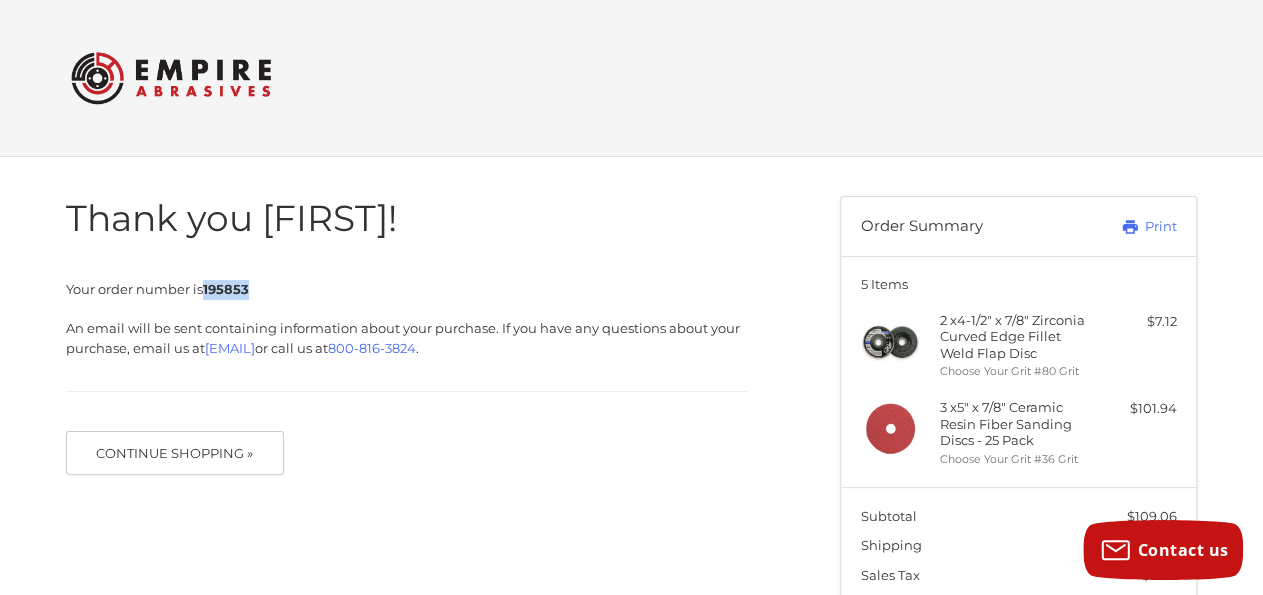 drag, startPoint x: 207, startPoint y: 287, endPoint x: 272, endPoint y: 287, distance: 65 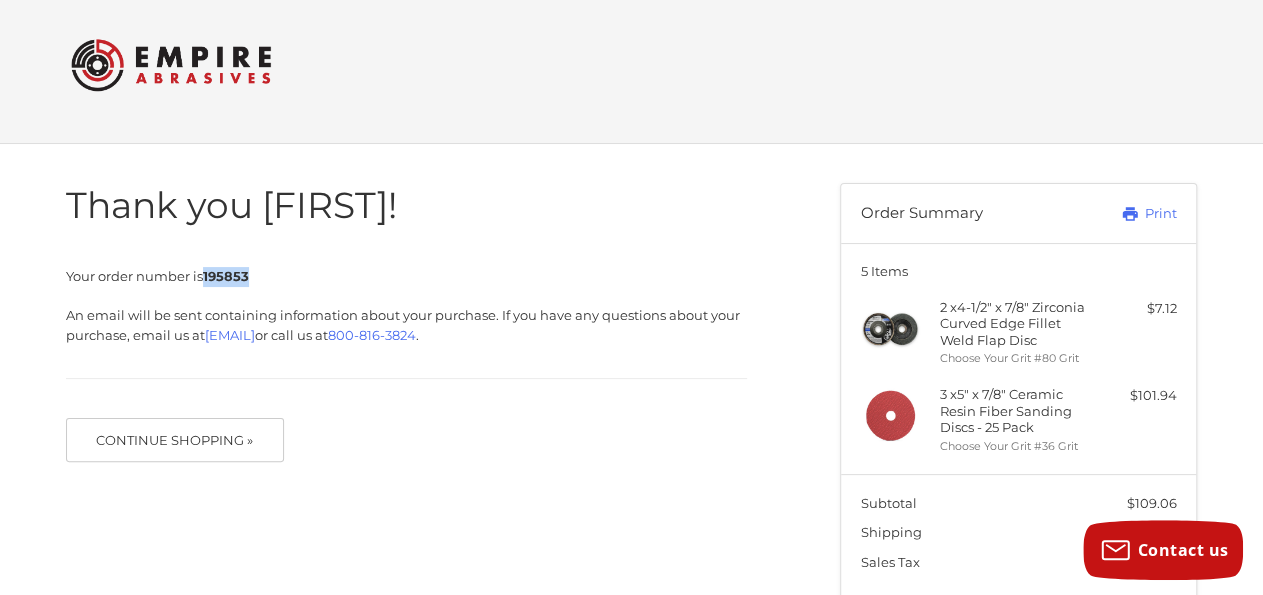scroll, scrollTop: 0, scrollLeft: 0, axis: both 